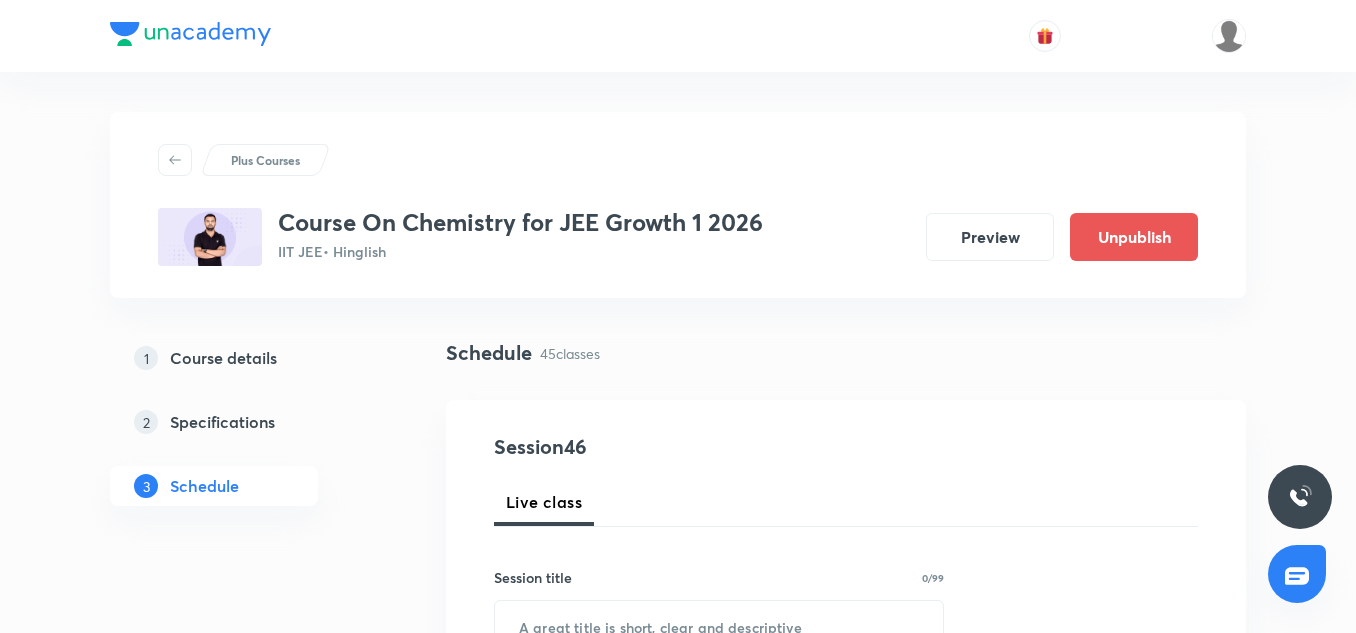 scroll, scrollTop: 0, scrollLeft: 0, axis: both 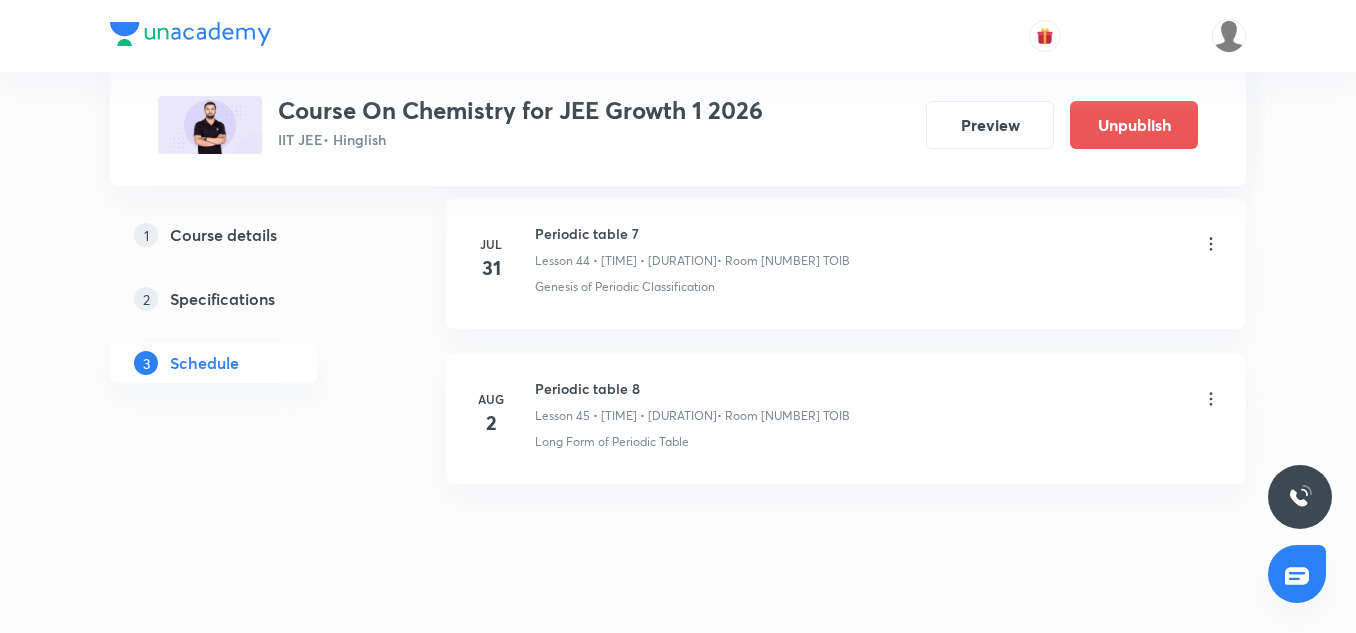 click 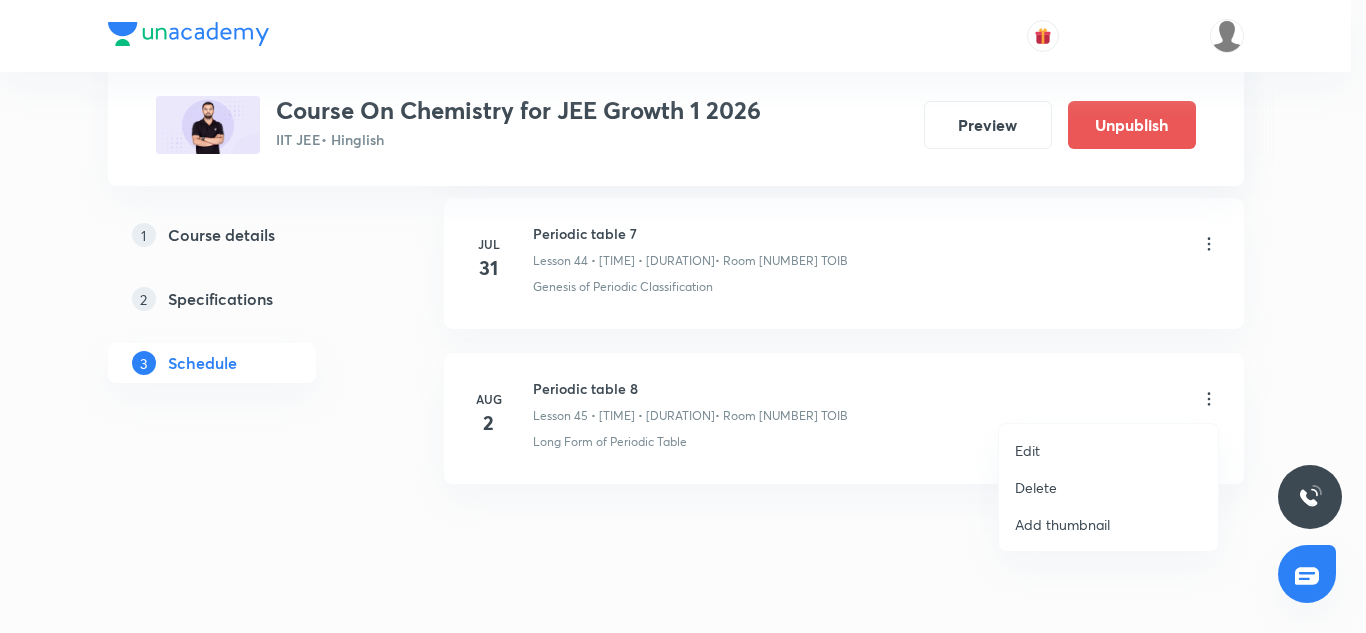 click on "Edit" at bounding box center [1027, 450] 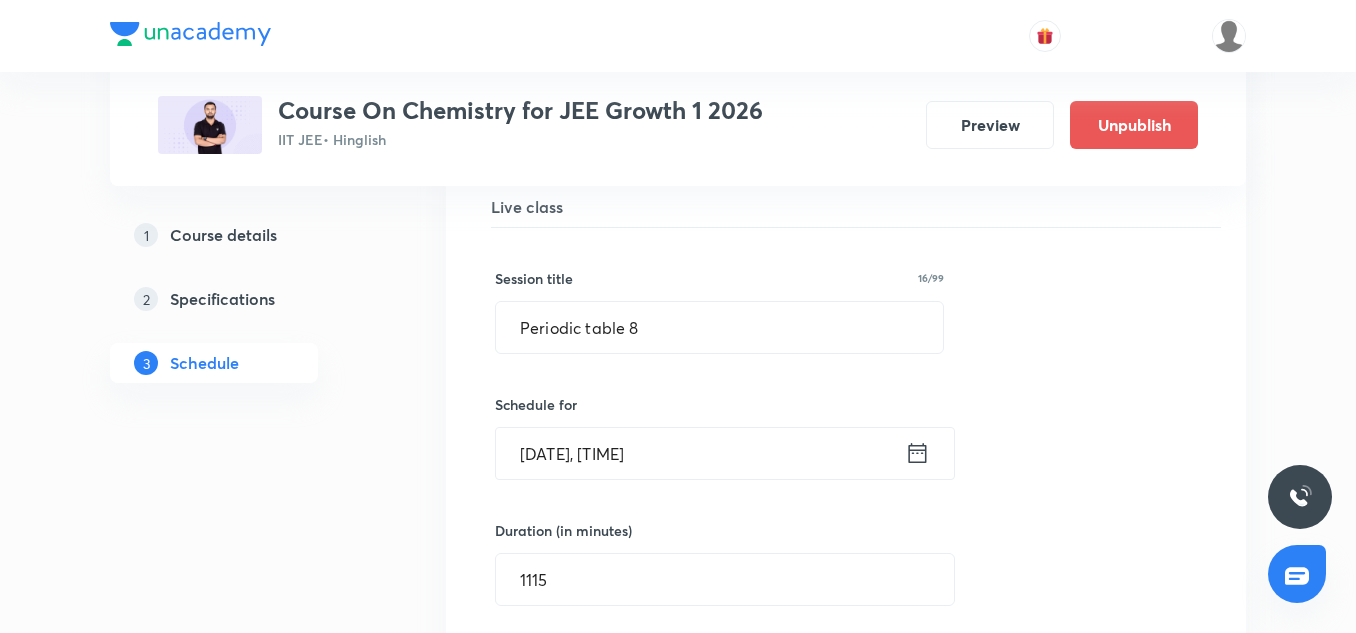 scroll, scrollTop: 7120, scrollLeft: 0, axis: vertical 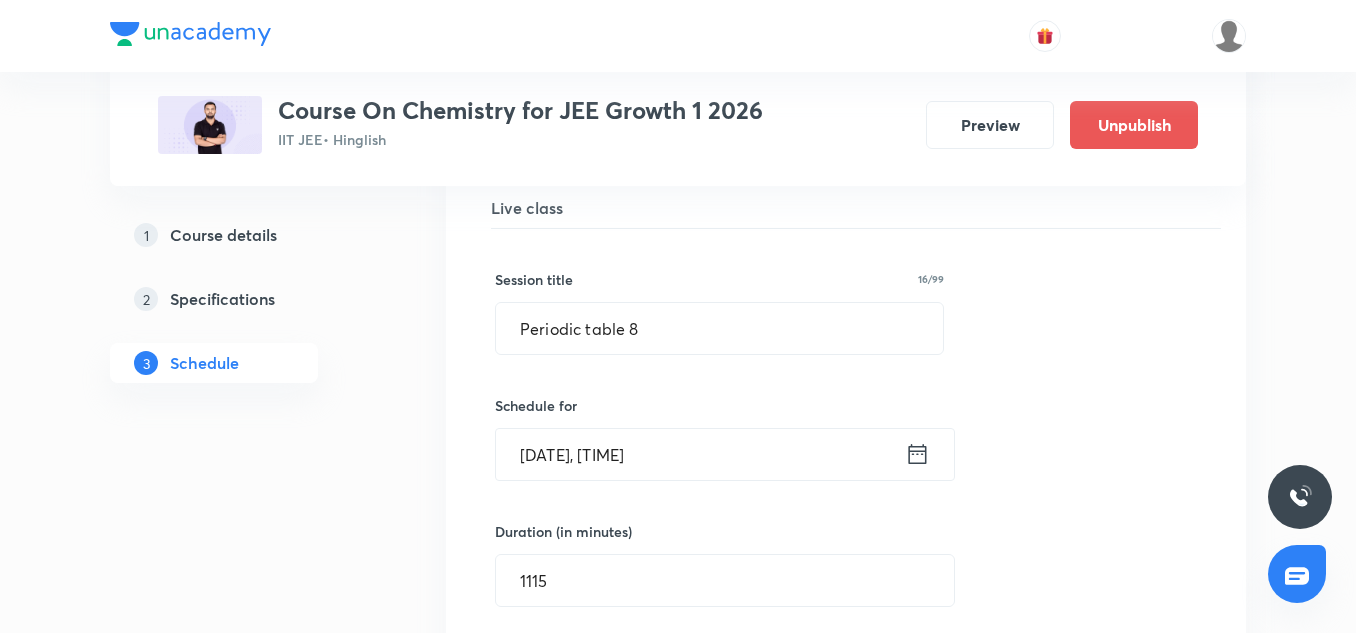 click on "Aug 2, 2025, 3:30 PM" at bounding box center (700, 454) 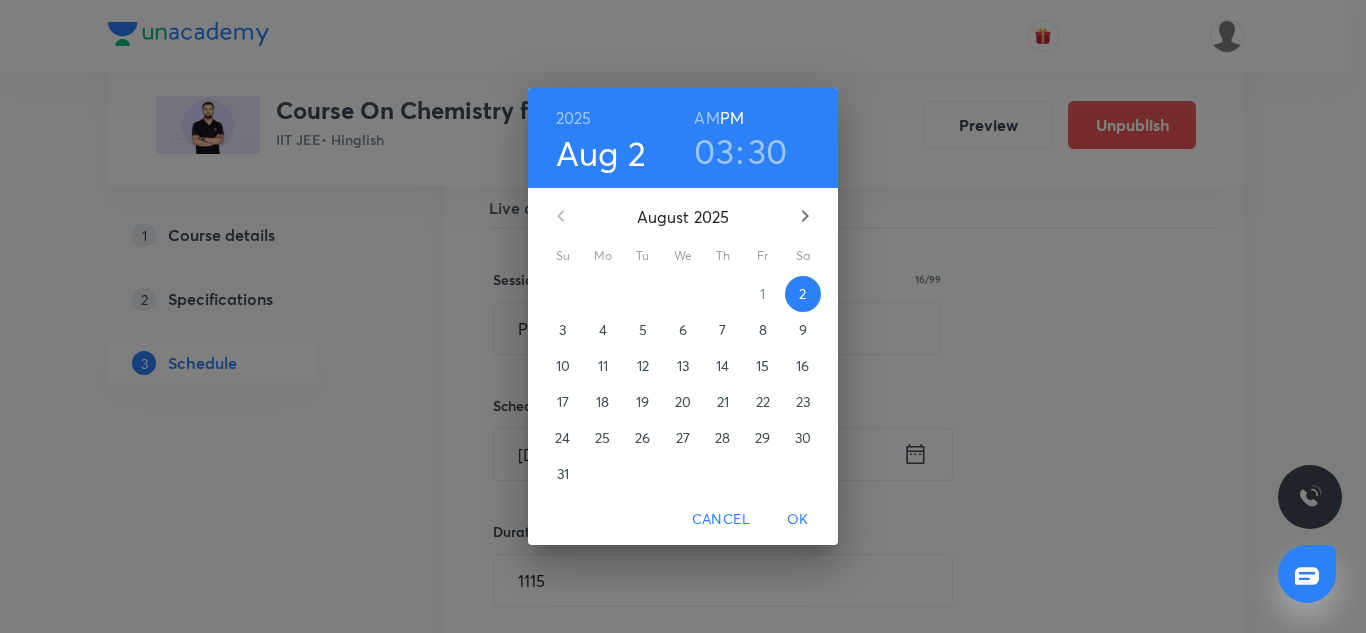 click on "03" at bounding box center (714, 151) 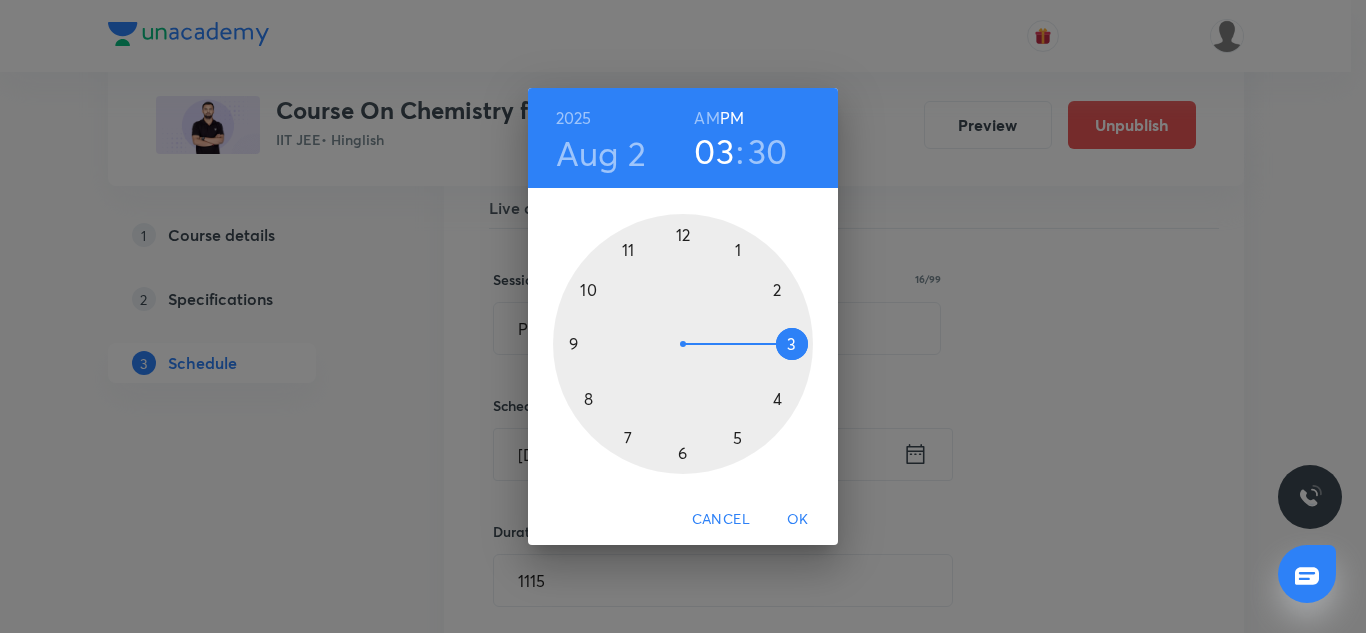 click at bounding box center [683, 344] 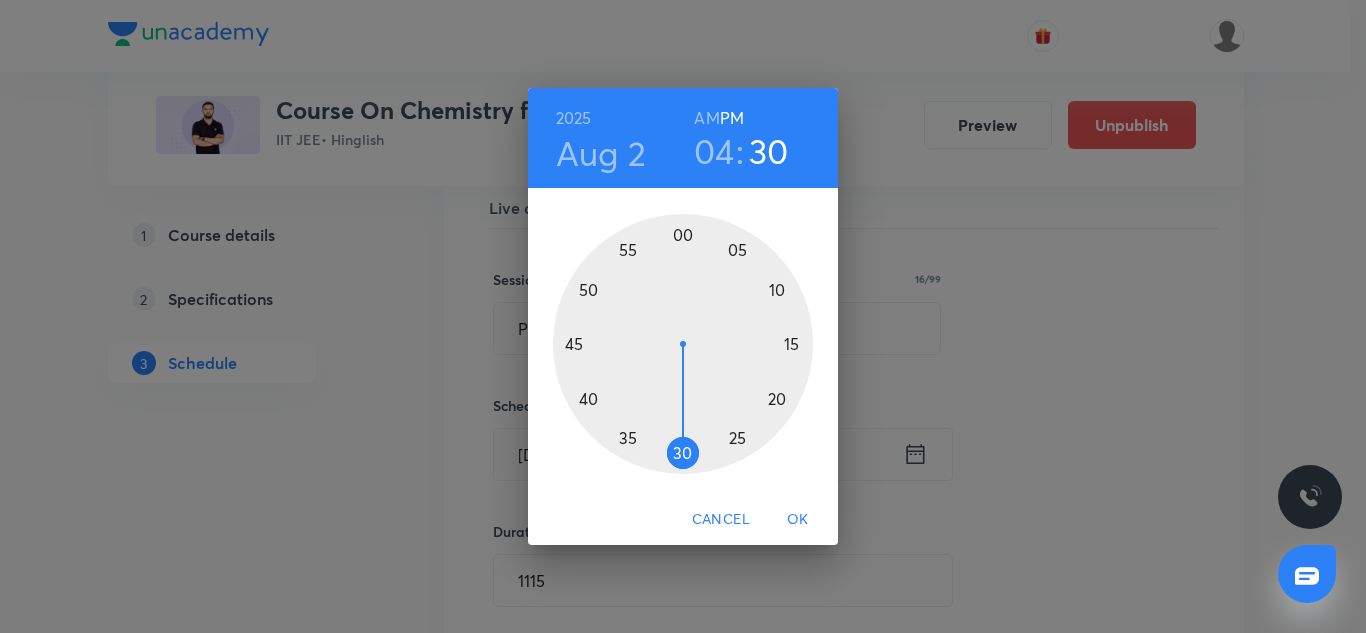 click at bounding box center (683, 344) 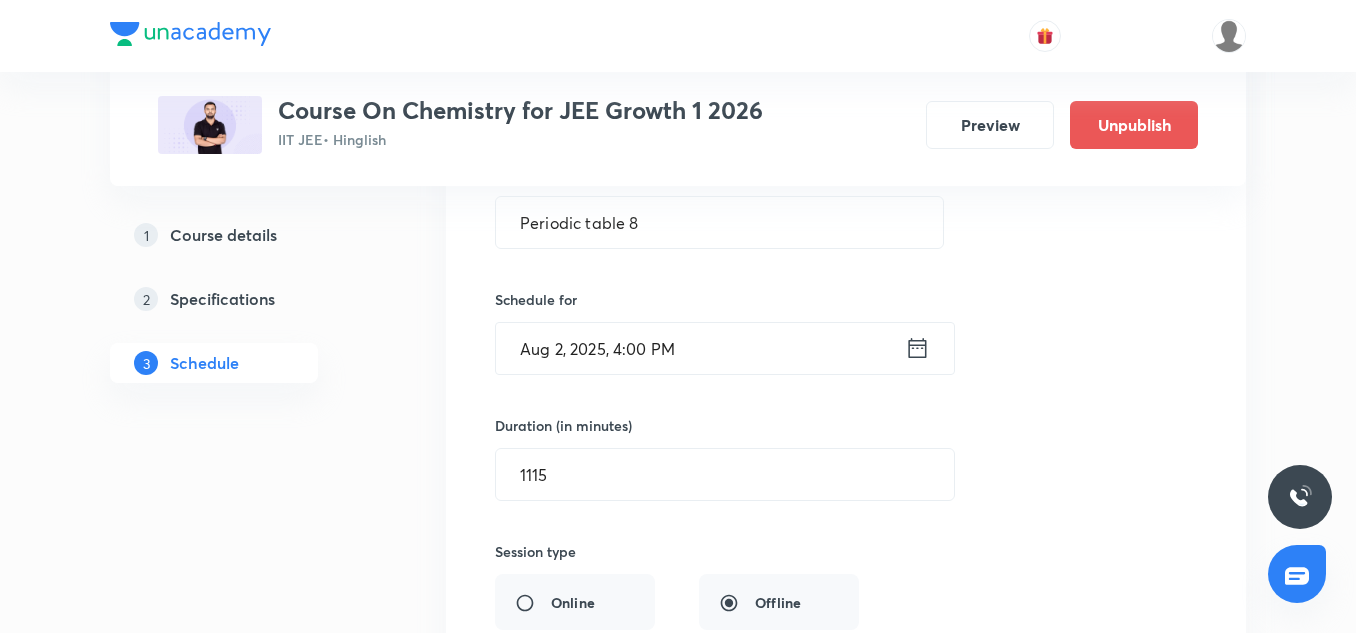 scroll, scrollTop: 7231, scrollLeft: 0, axis: vertical 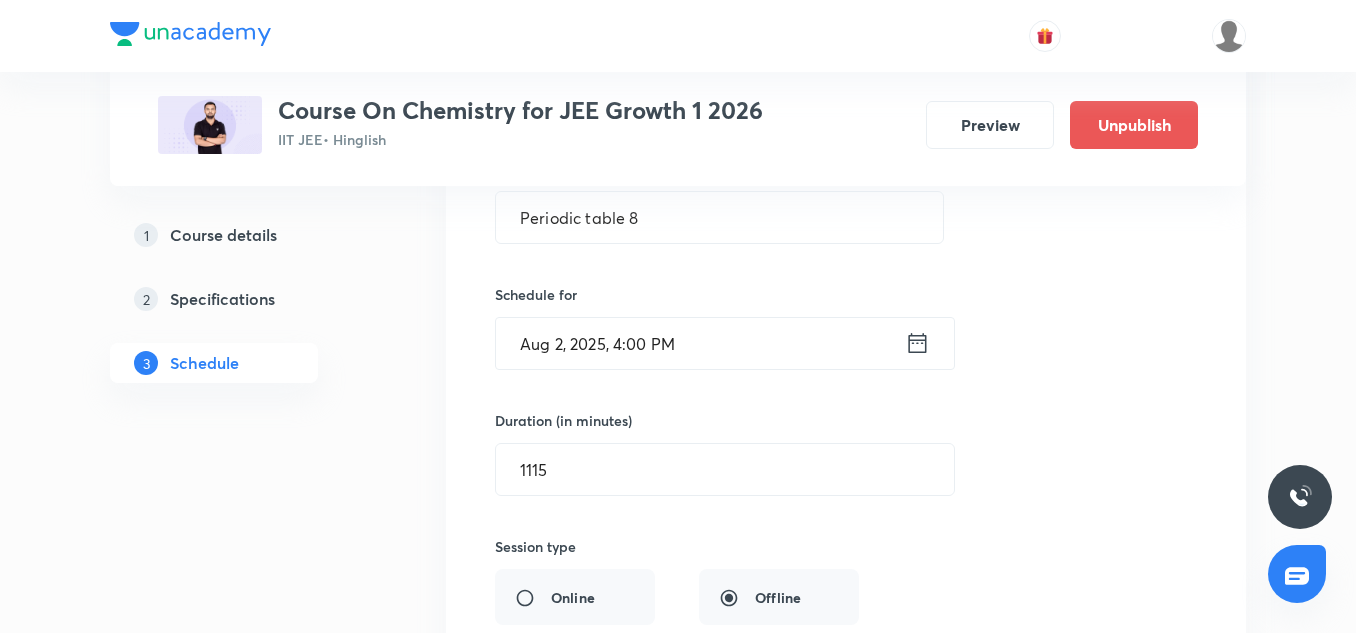 click on "Duration (in minutes) 1115 ​" at bounding box center (677, 453) 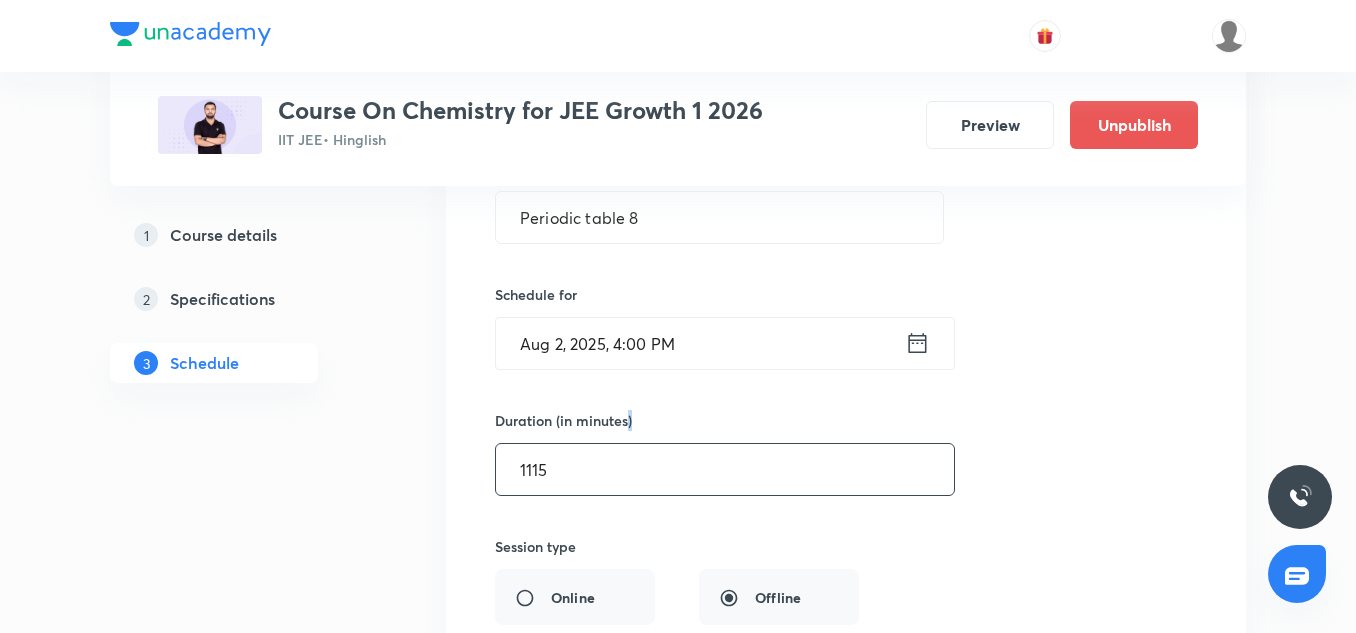 drag, startPoint x: 587, startPoint y: 436, endPoint x: 569, endPoint y: 459, distance: 29.206163 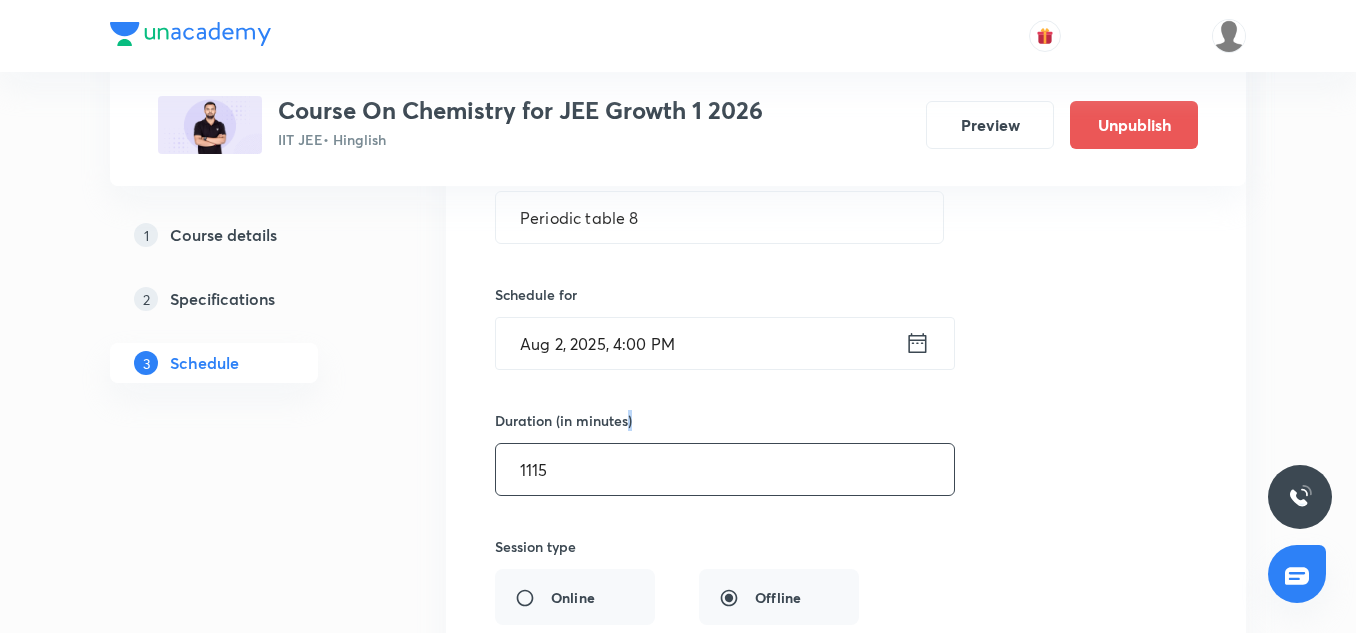 click on "Duration (in minutes) 1115 ​" at bounding box center [677, 453] 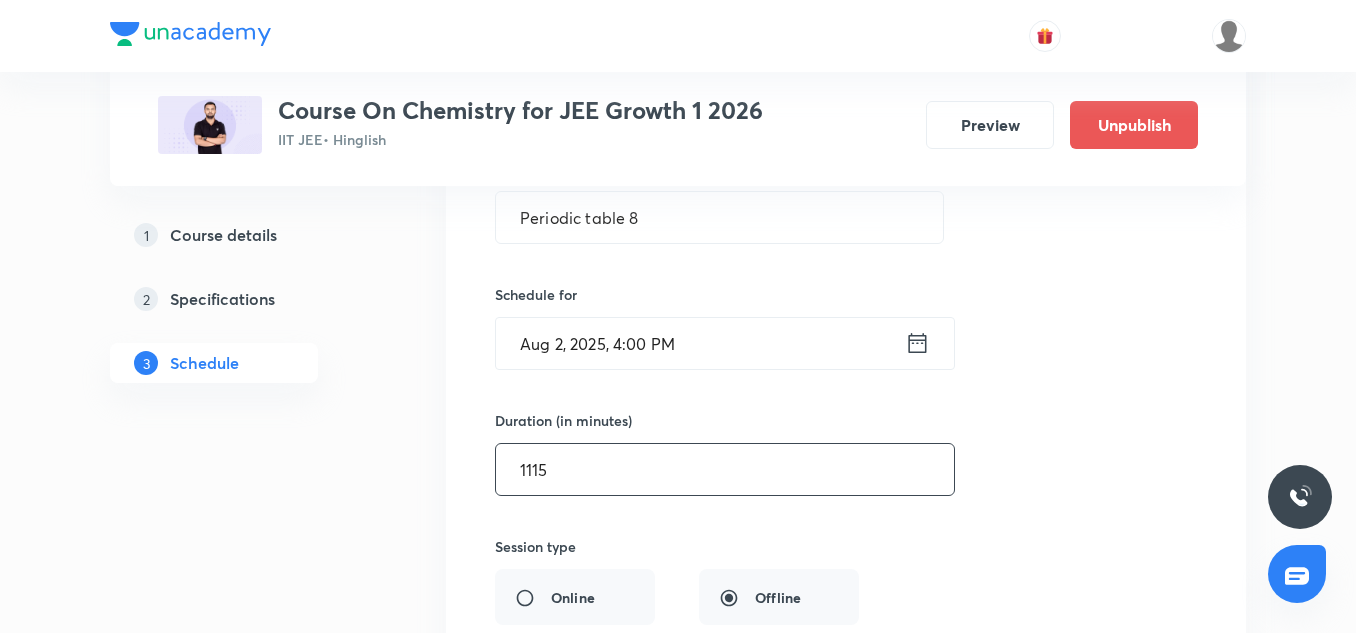 click on "1115" at bounding box center (725, 469) 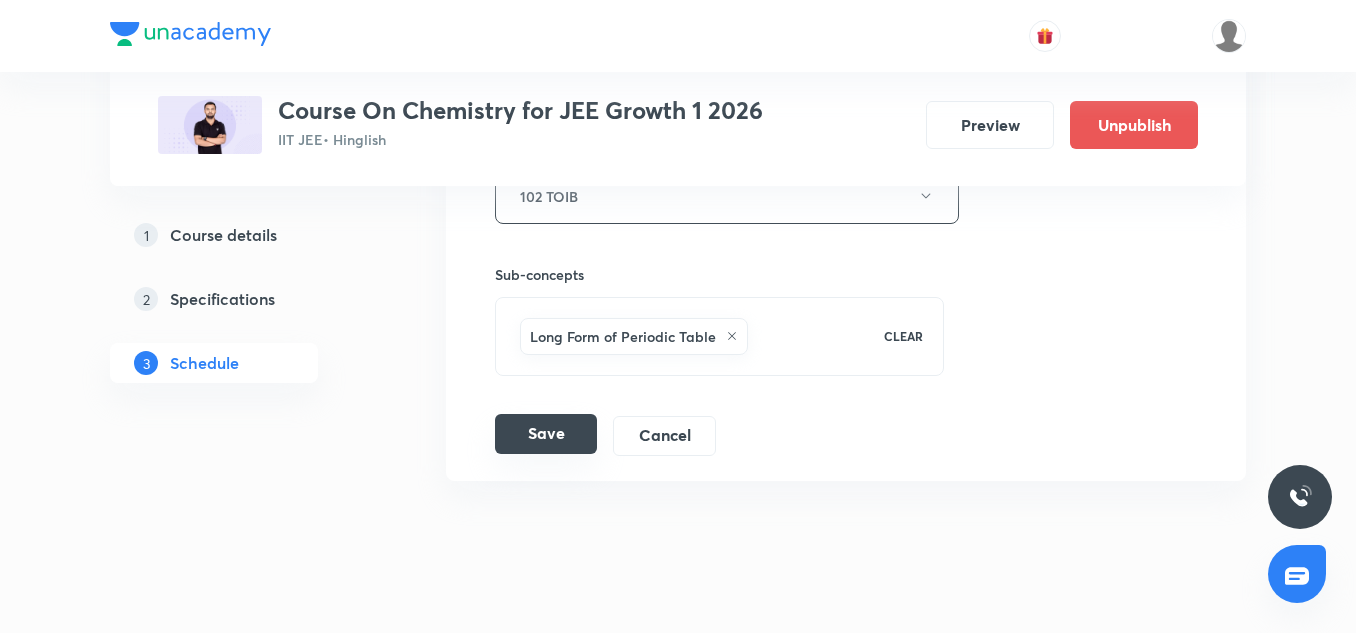scroll, scrollTop: 7765, scrollLeft: 0, axis: vertical 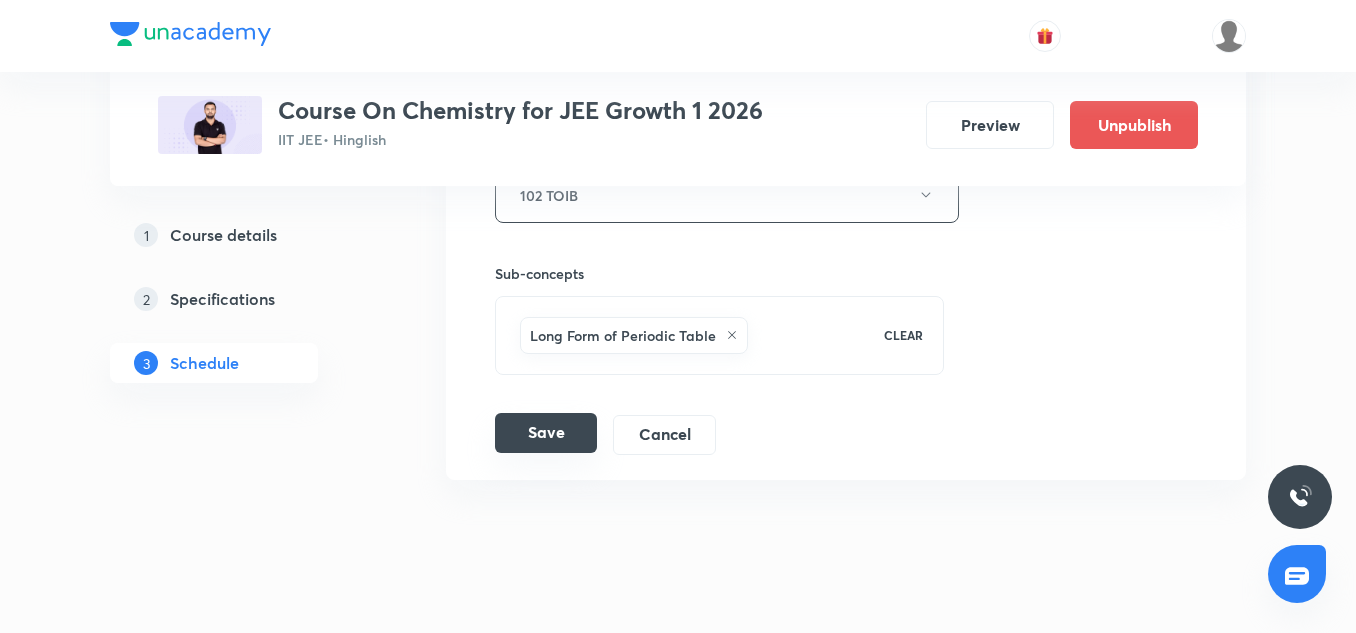 type on "85" 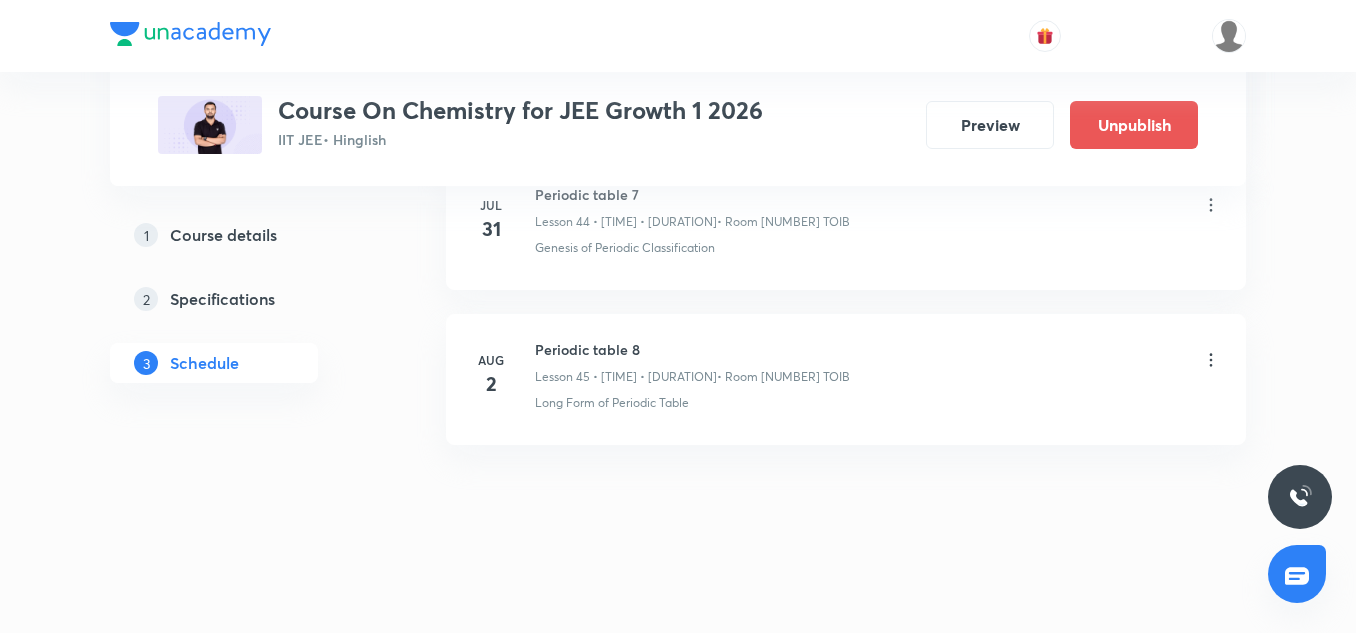 scroll, scrollTop: 7031, scrollLeft: 0, axis: vertical 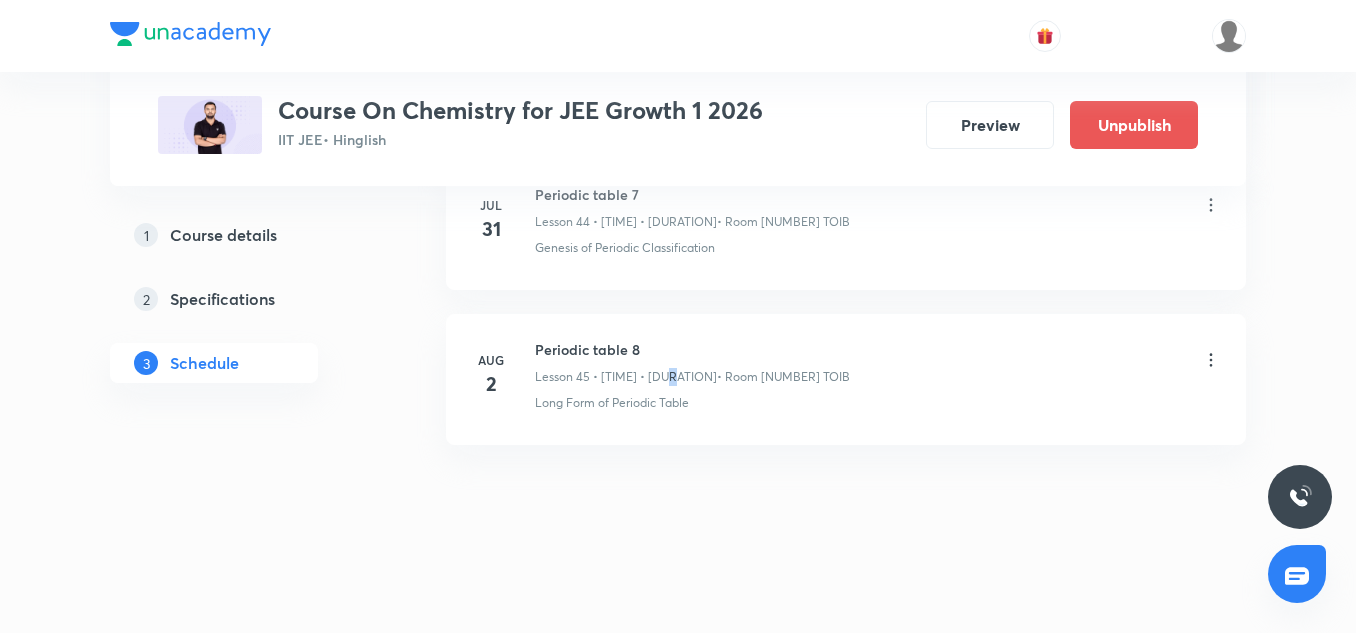 click on "Lesson 45 • 4:00 PM • 85 min" at bounding box center [626, 377] 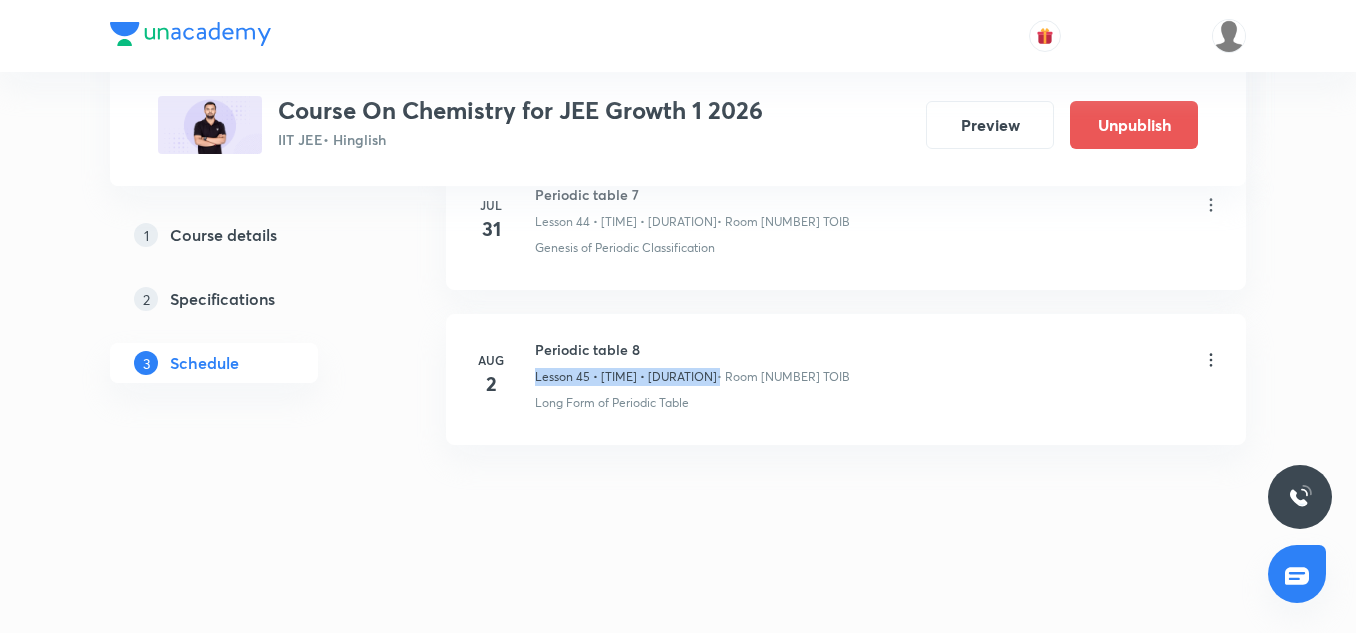 click on "Lesson 45 • 4:00 PM • 85 min" at bounding box center [626, 377] 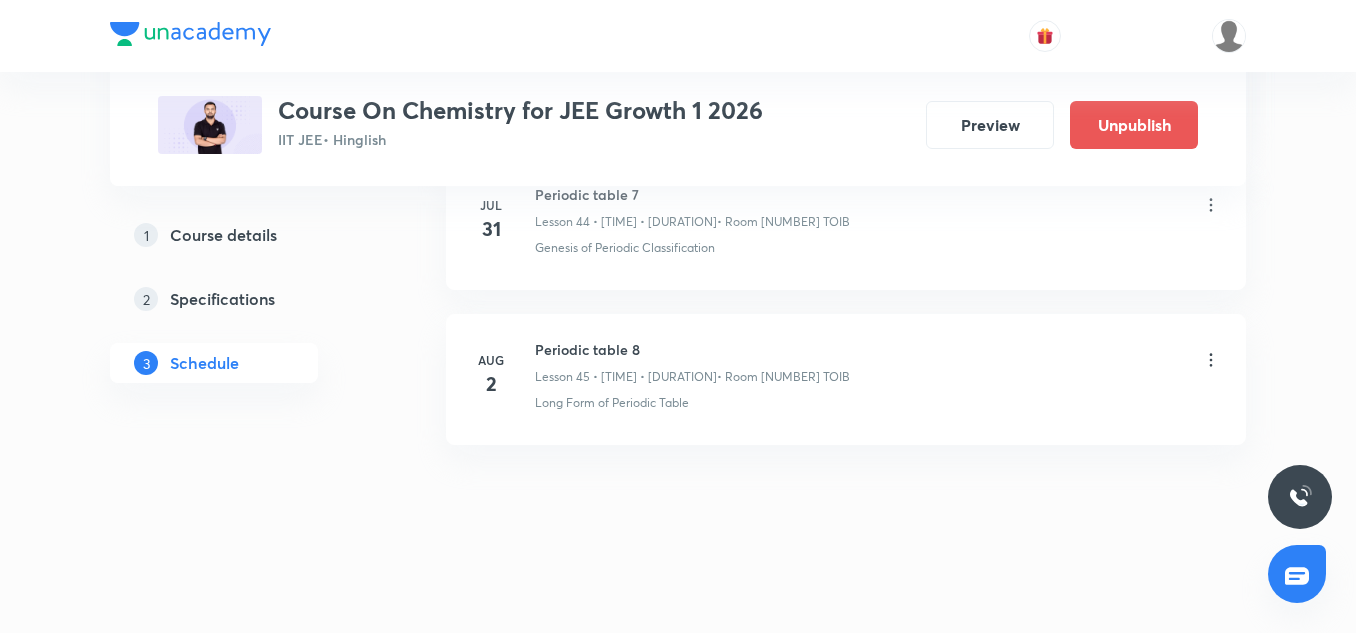 click on "Lesson 45 • 4:00 PM • 85 min" at bounding box center [626, 377] 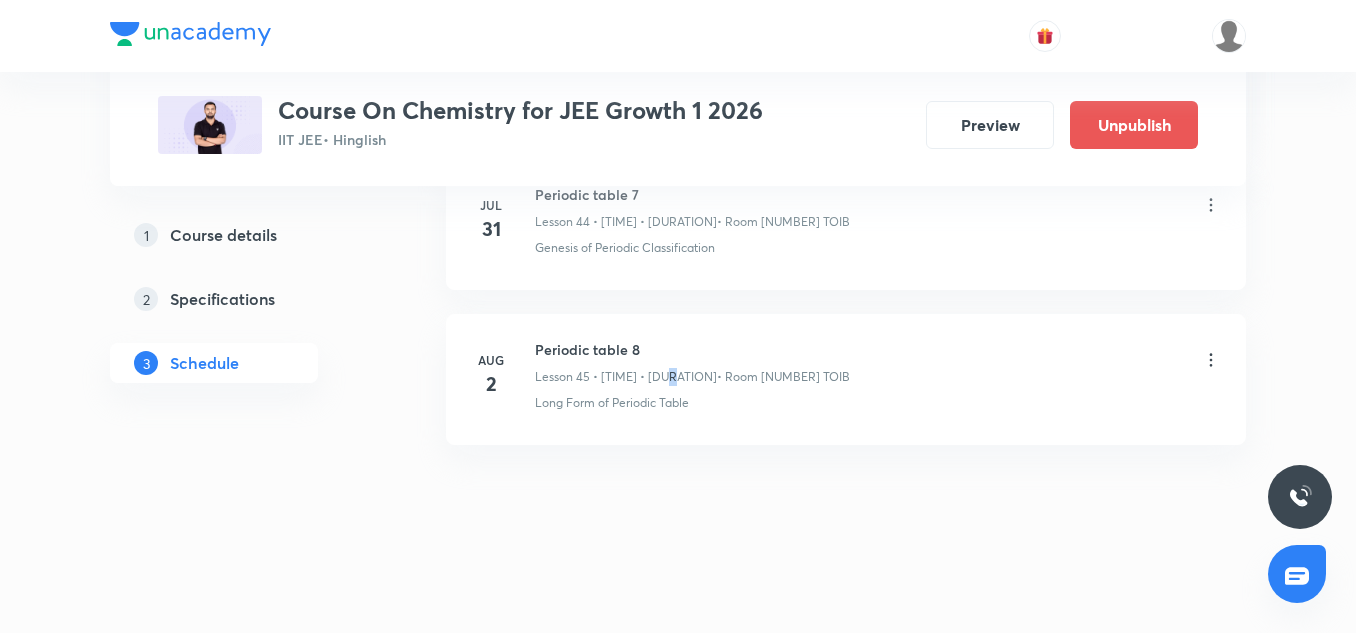 click on "Lesson 45 • 4:00 PM • 85 min" at bounding box center (626, 377) 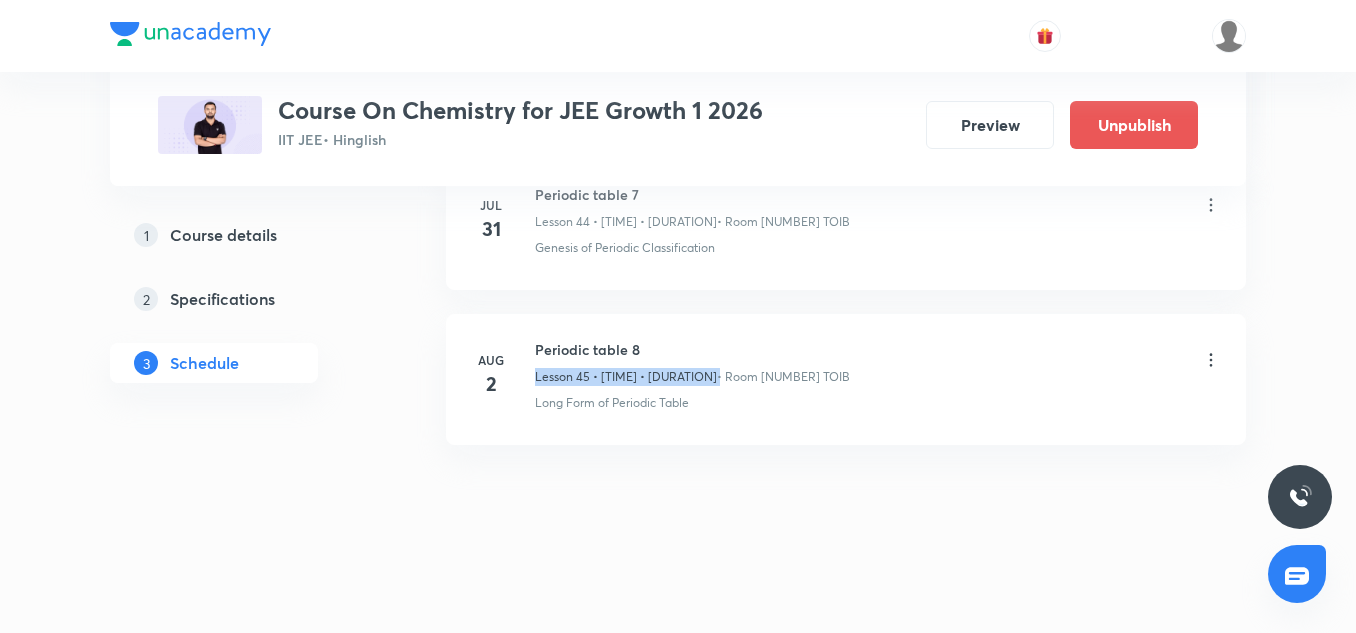 click on "Lesson 45 • 4:00 PM • 85 min" at bounding box center (626, 377) 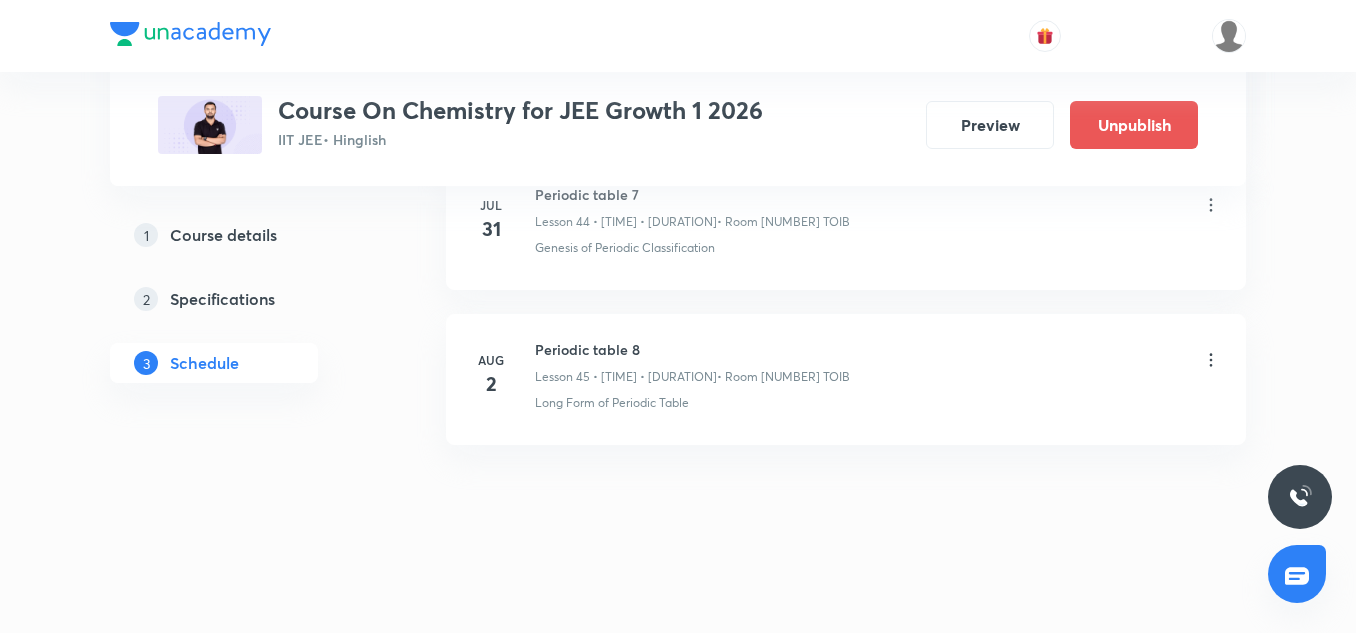 click on "• Room 102 TOIB" at bounding box center [783, 377] 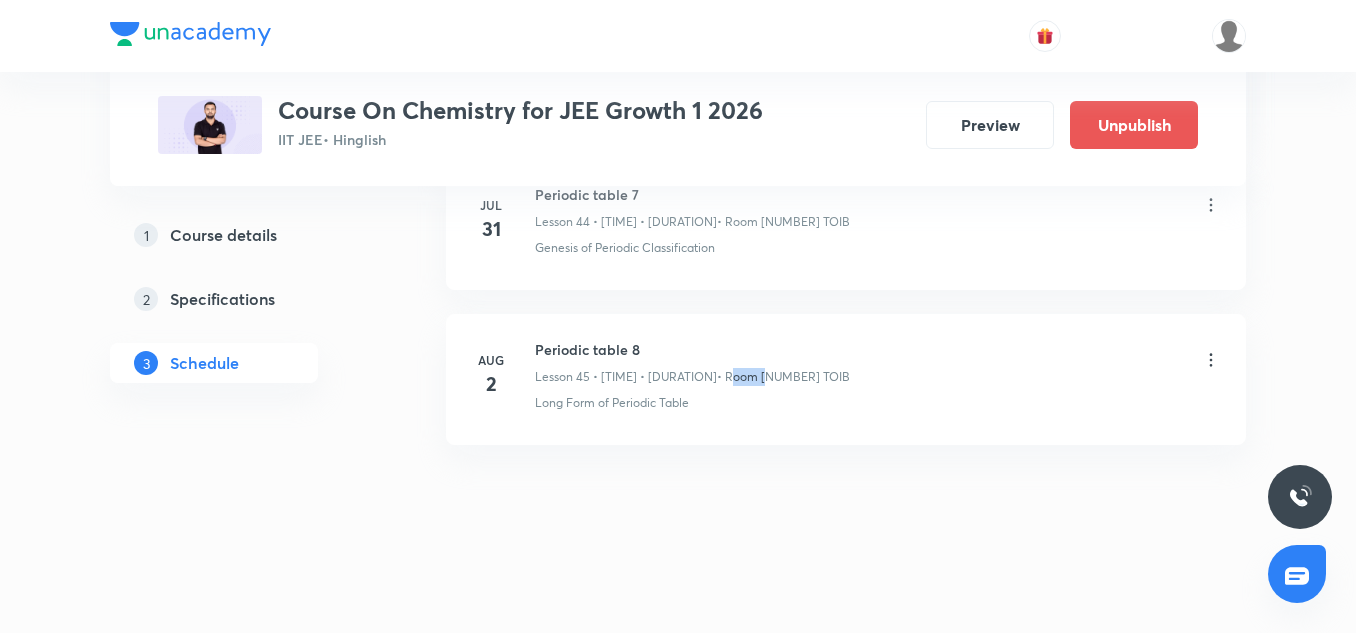 click on "• Room 102 TOIB" at bounding box center [783, 377] 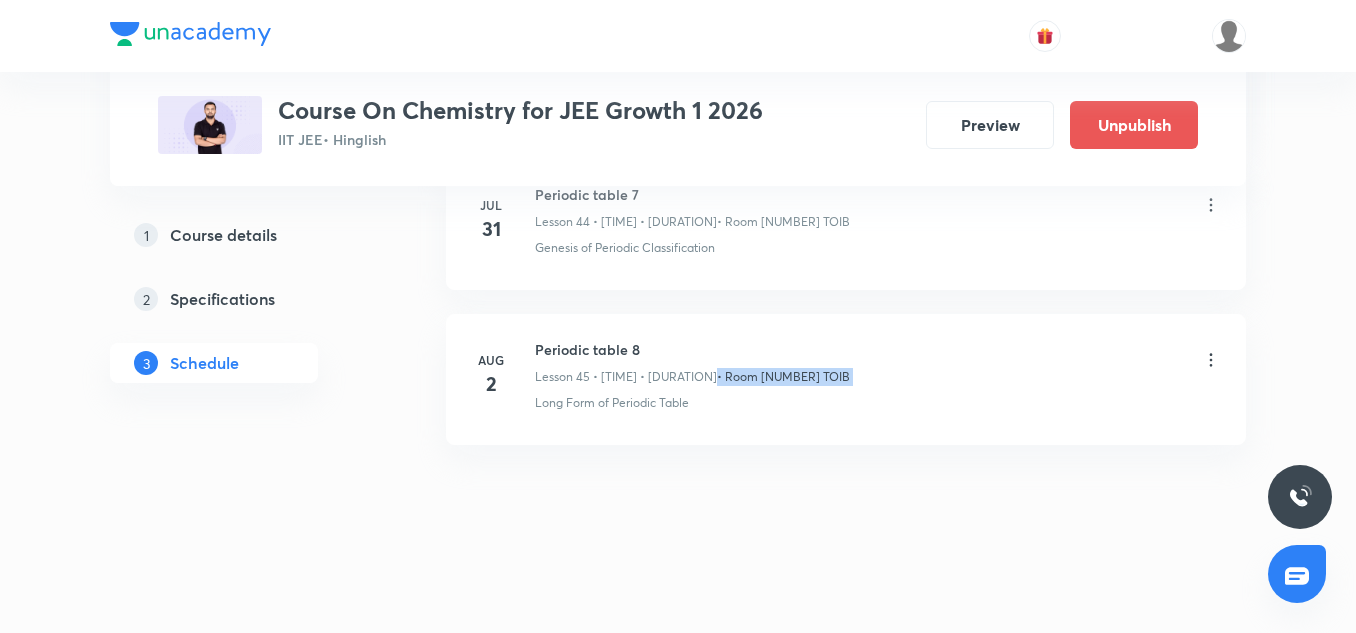 click on "• Room 102 TOIB" at bounding box center [783, 377] 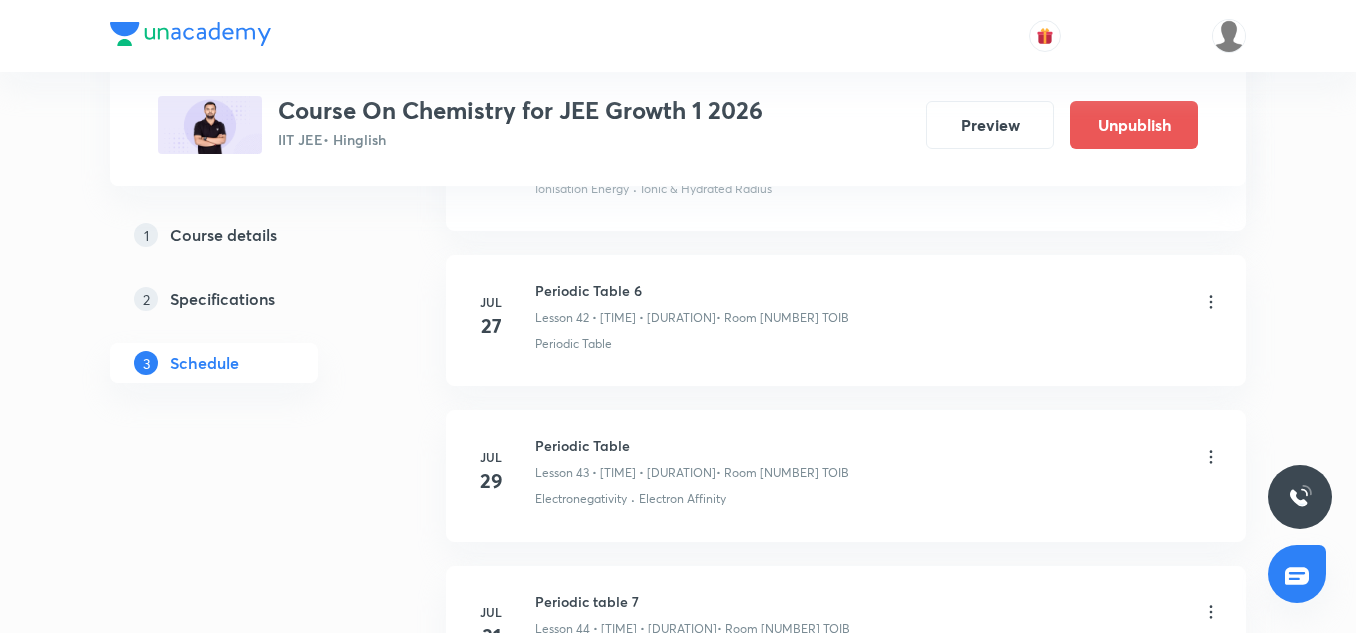 scroll, scrollTop: 6592, scrollLeft: 0, axis: vertical 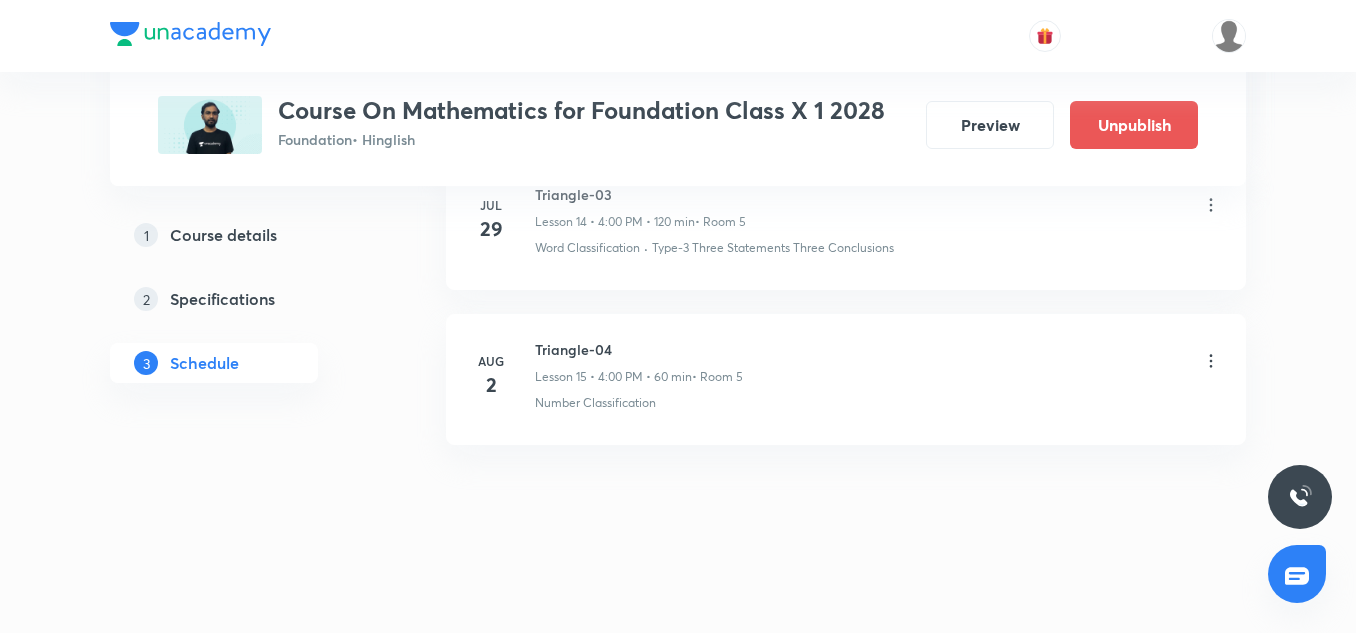 click 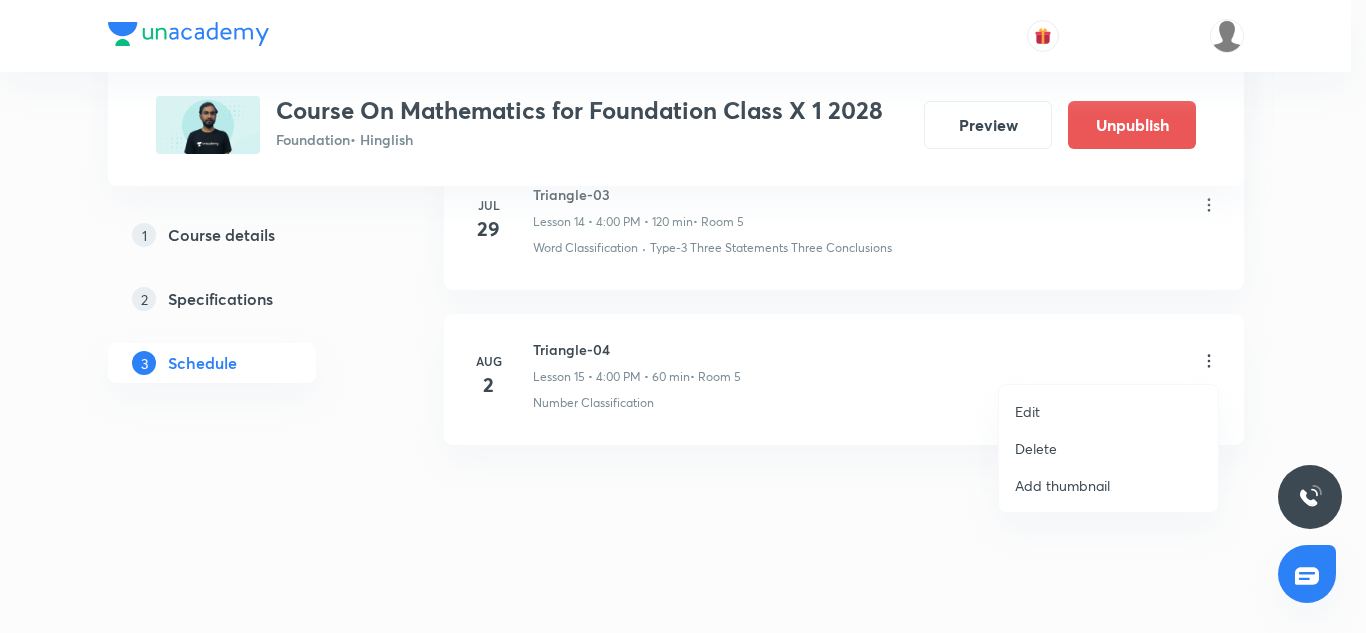 click on "Delete" at bounding box center [1108, 448] 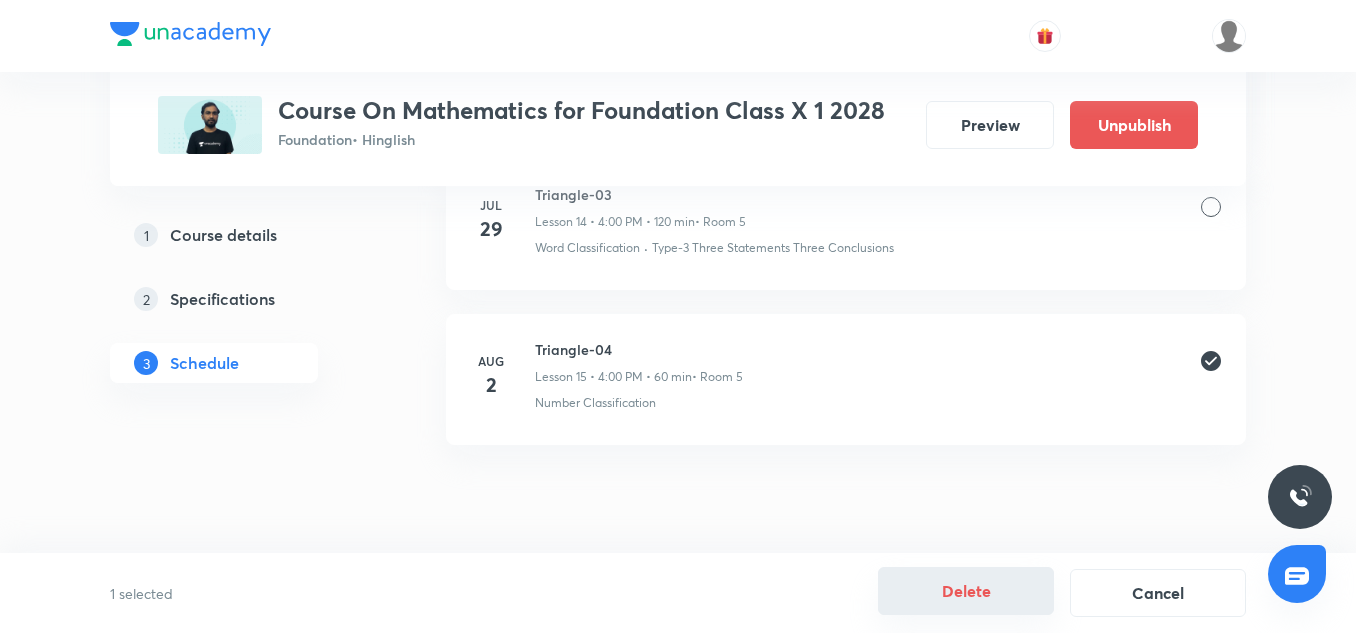 click on "Delete" at bounding box center [966, 591] 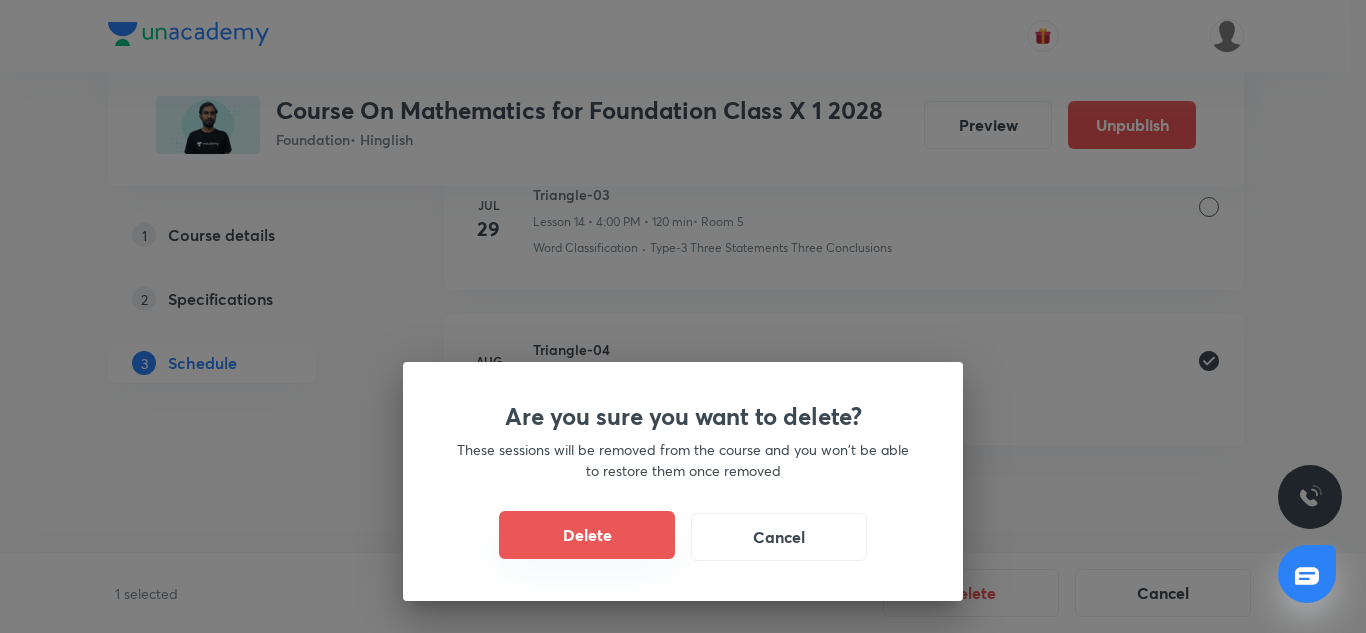 click on "Delete" at bounding box center (587, 535) 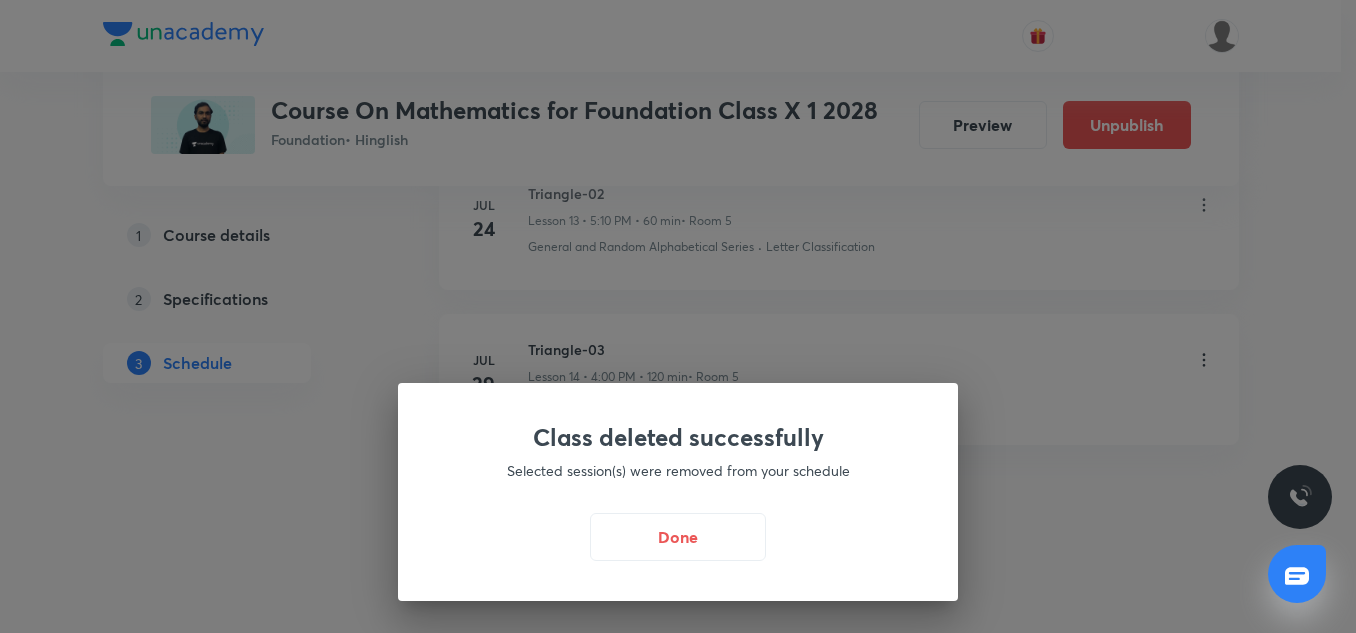 scroll, scrollTop: 3145, scrollLeft: 0, axis: vertical 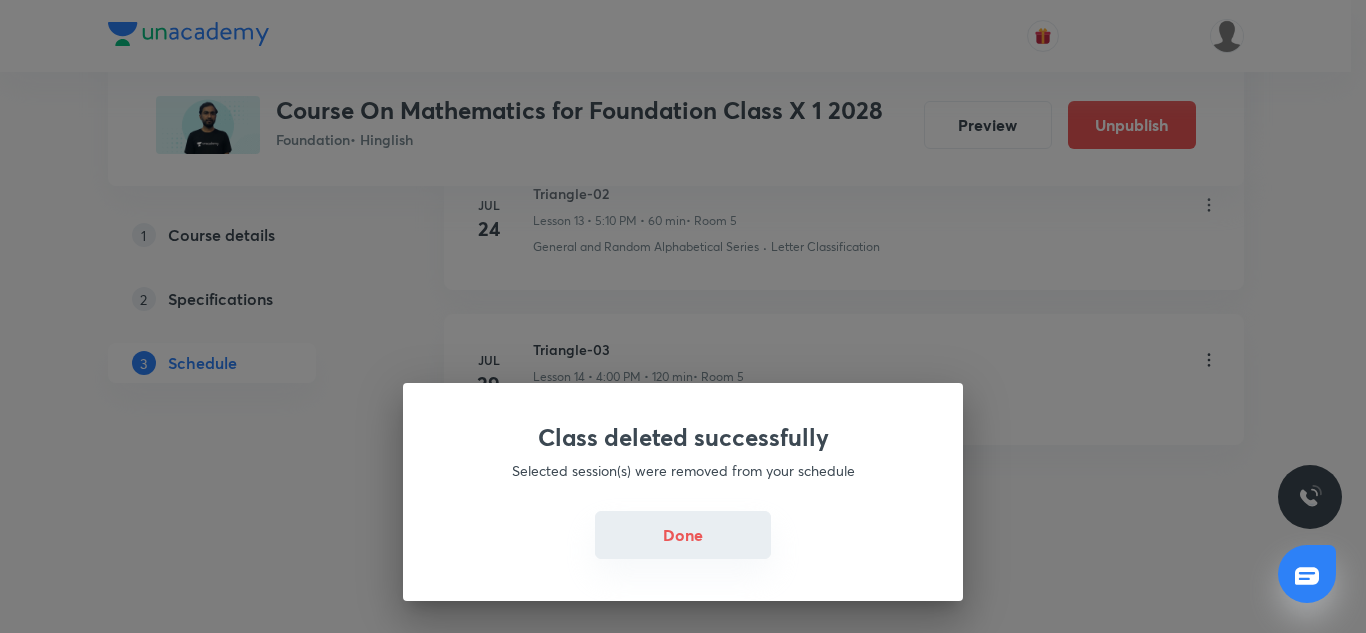 click on "Done" at bounding box center [683, 535] 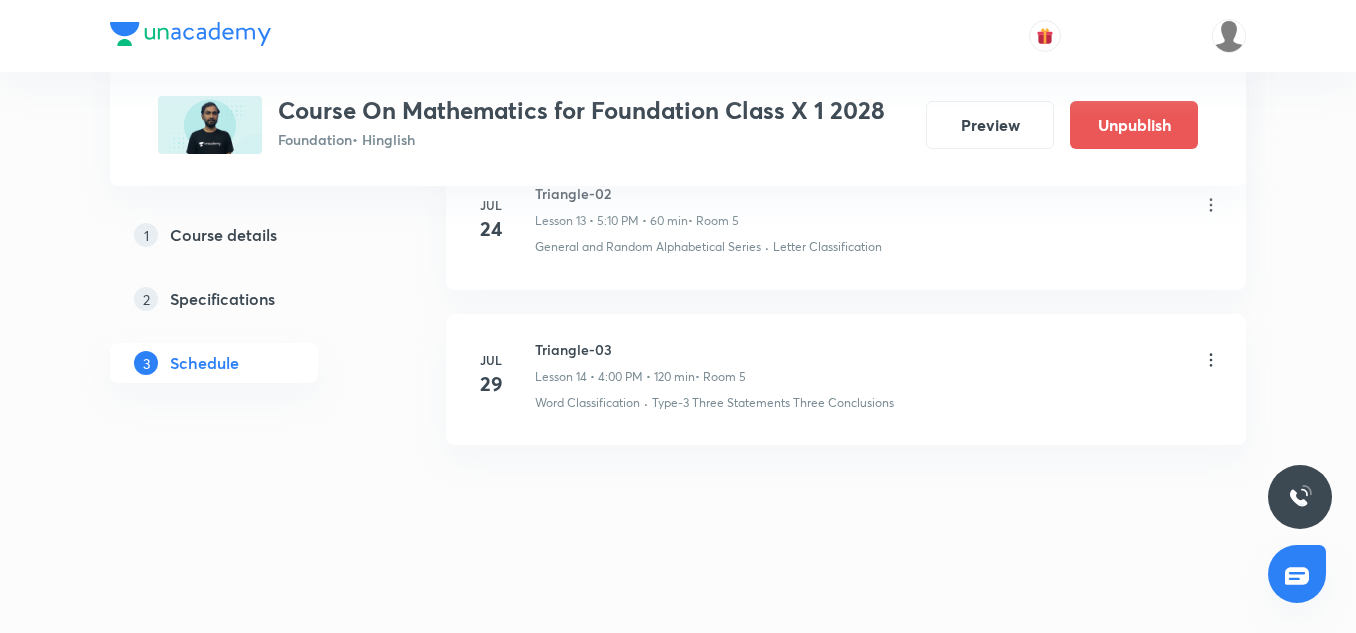 click on "Course On Mathematics for Foundation Class X 1 2028" at bounding box center [581, 110] 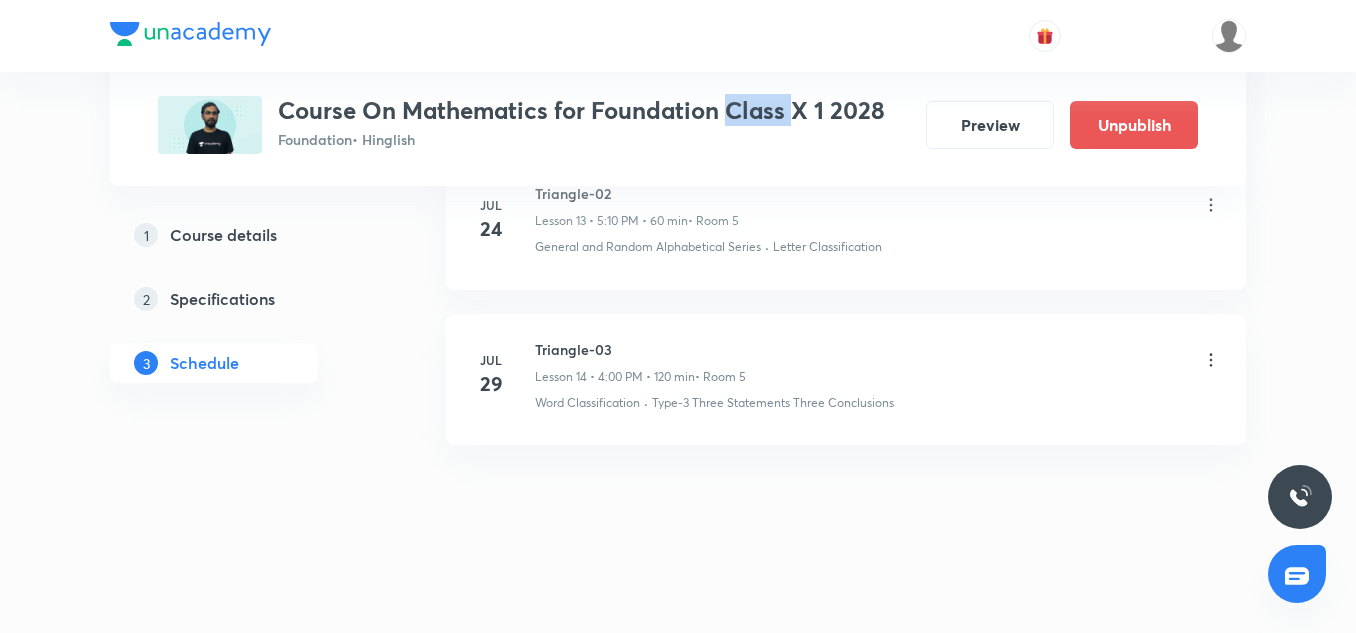 click on "Course On Mathematics for Foundation Class X 1 2028" at bounding box center (581, 110) 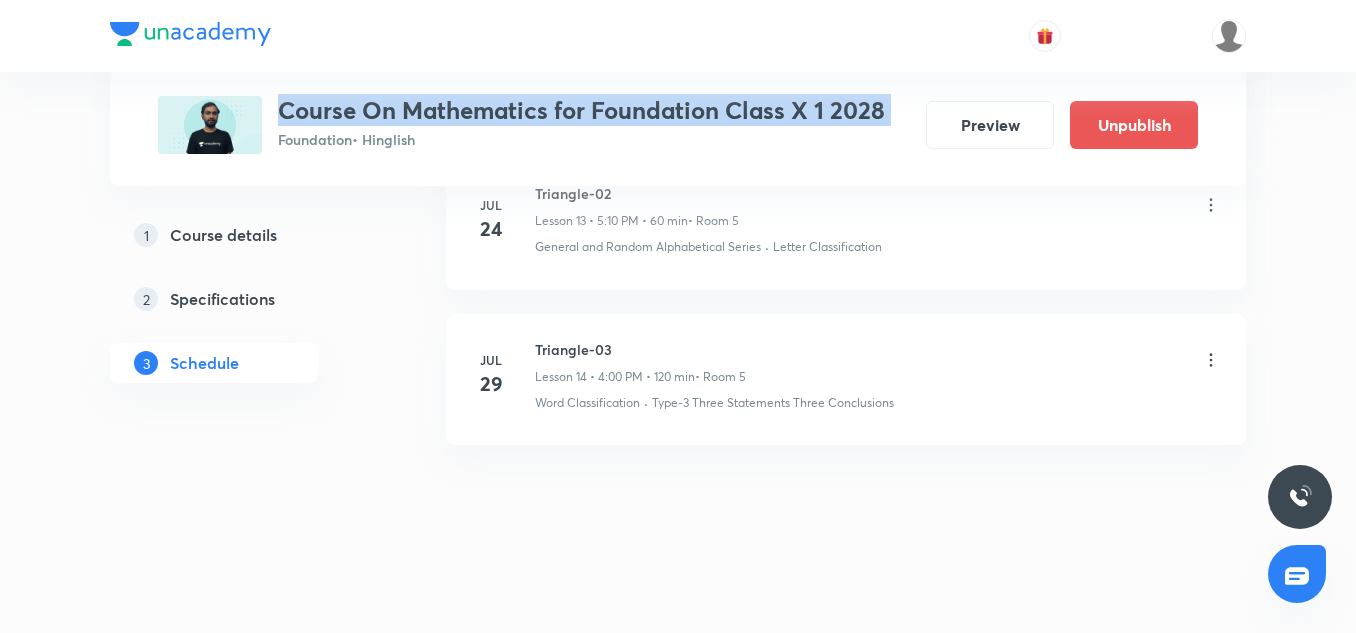 click on "Course On Mathematics for Foundation Class X 1 2028" at bounding box center [581, 110] 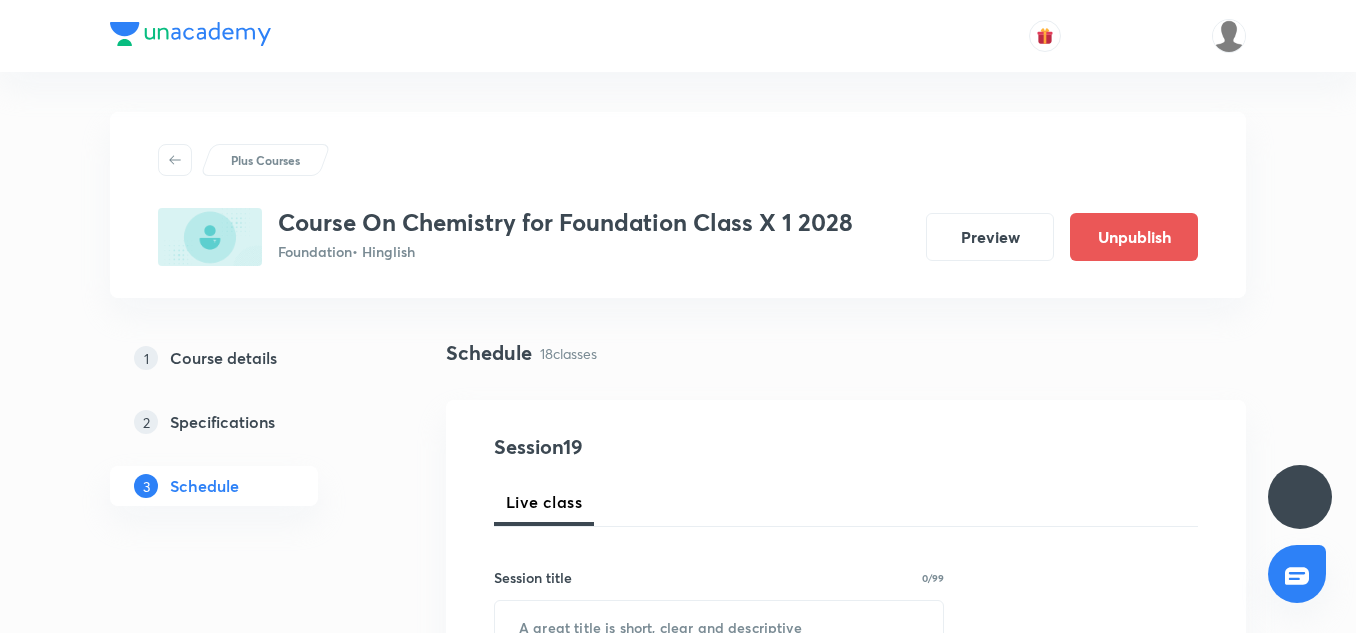 scroll, scrollTop: 0, scrollLeft: 0, axis: both 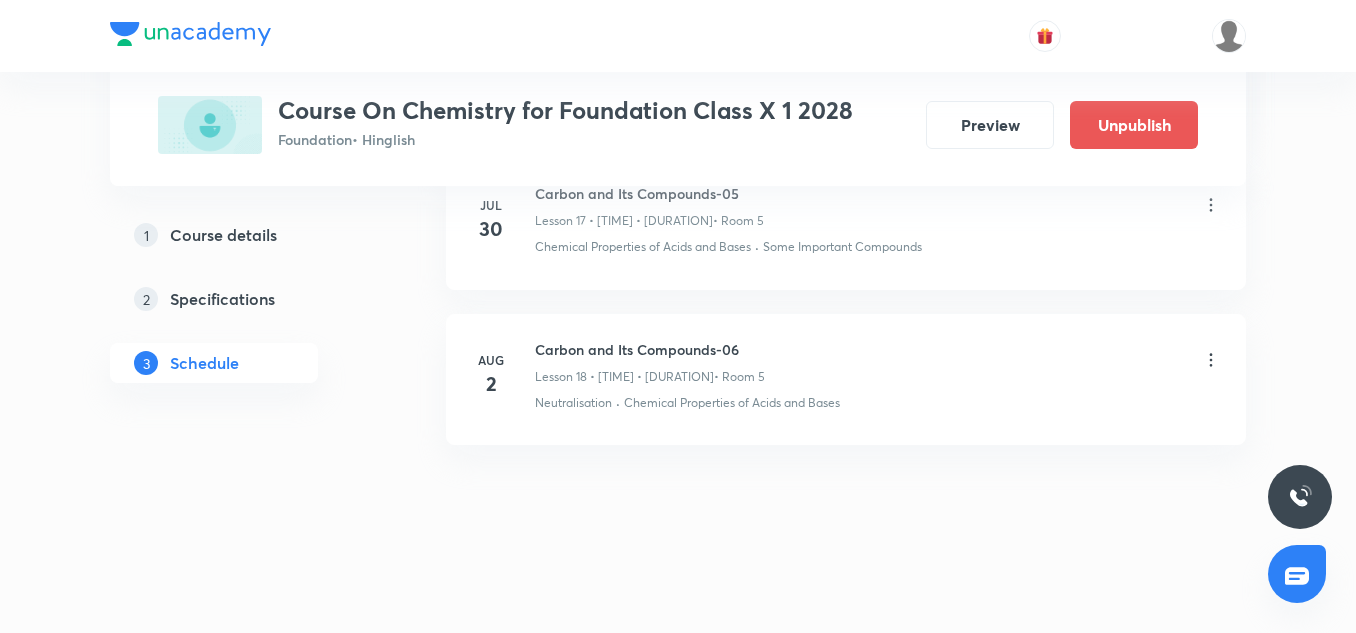 click on "Carbon and Its Compounds-06" at bounding box center (650, 349) 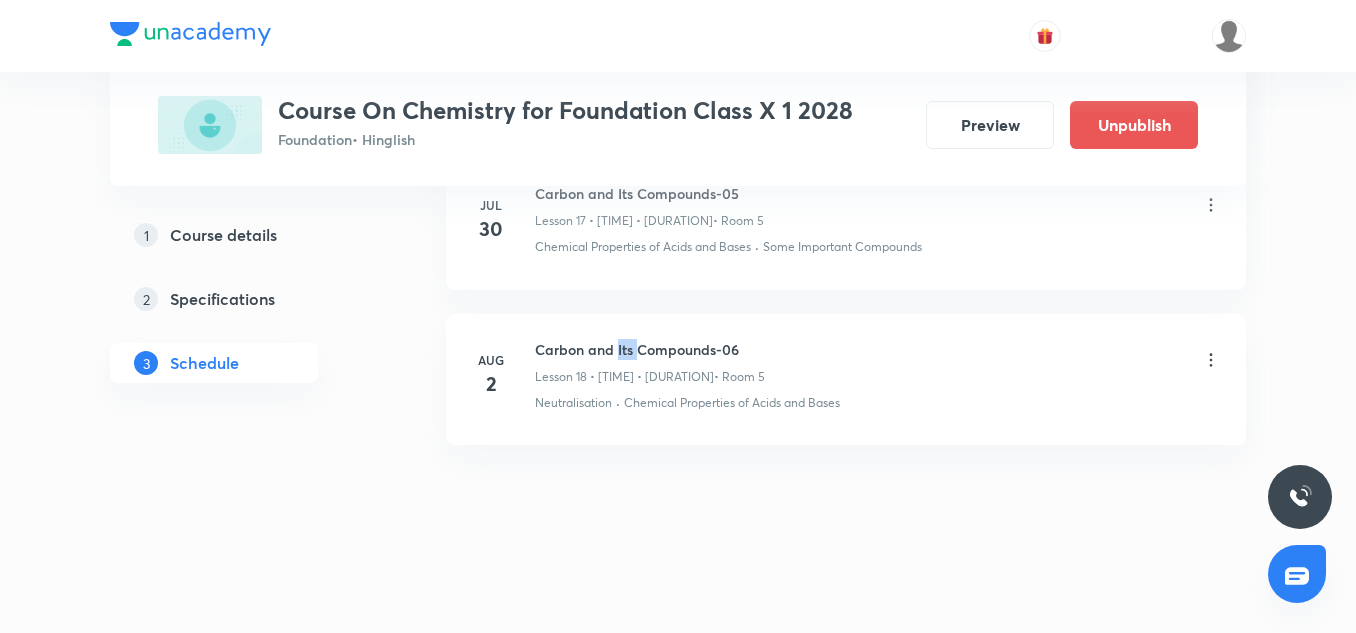 click on "Carbon and Its Compounds-06" at bounding box center [650, 349] 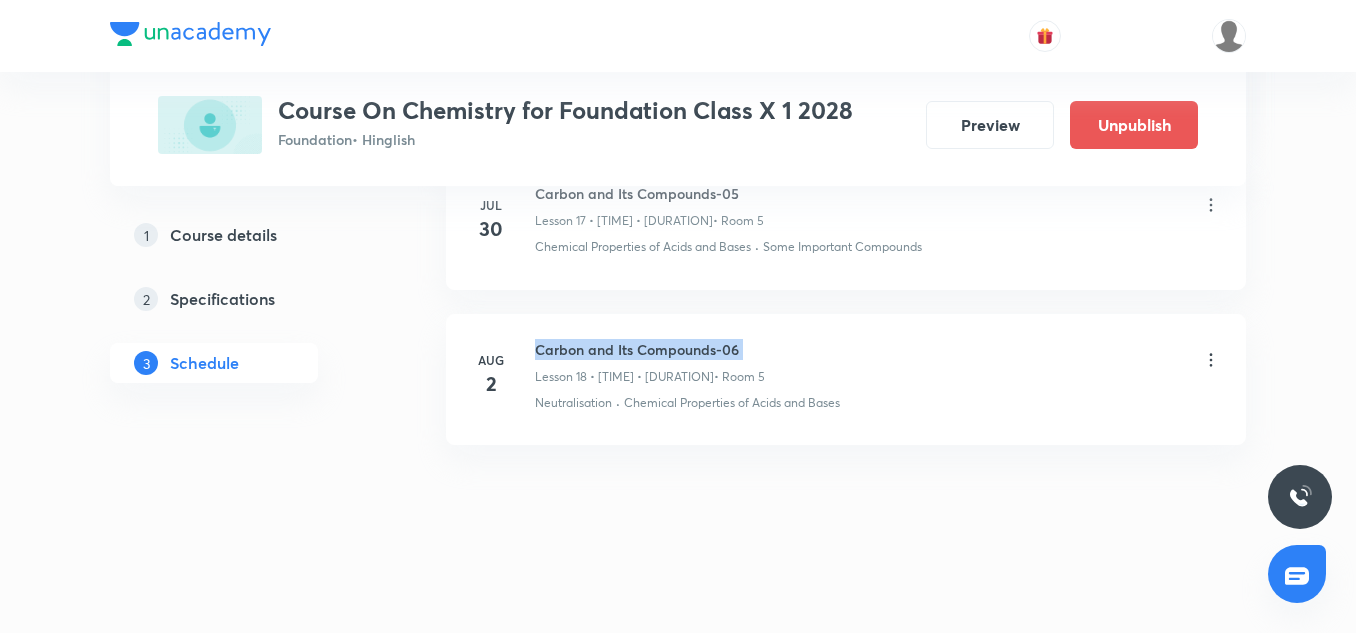 click on "Carbon and Its Compounds-06" at bounding box center [650, 349] 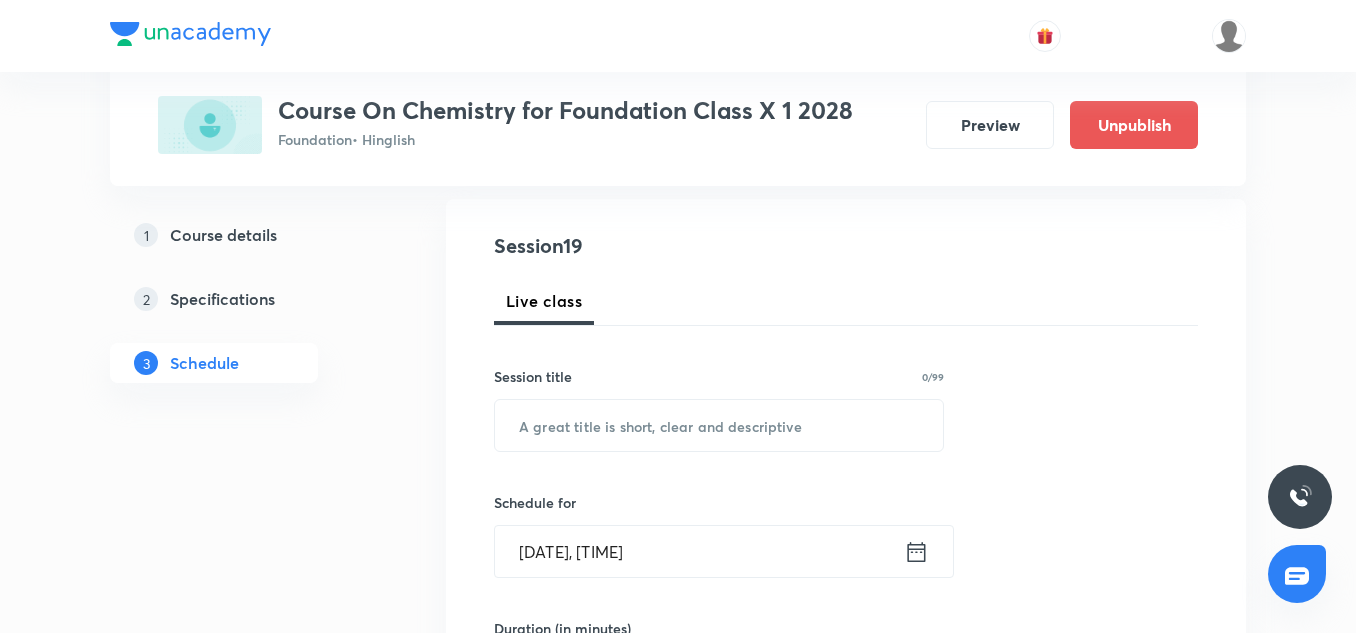 scroll, scrollTop: 203, scrollLeft: 0, axis: vertical 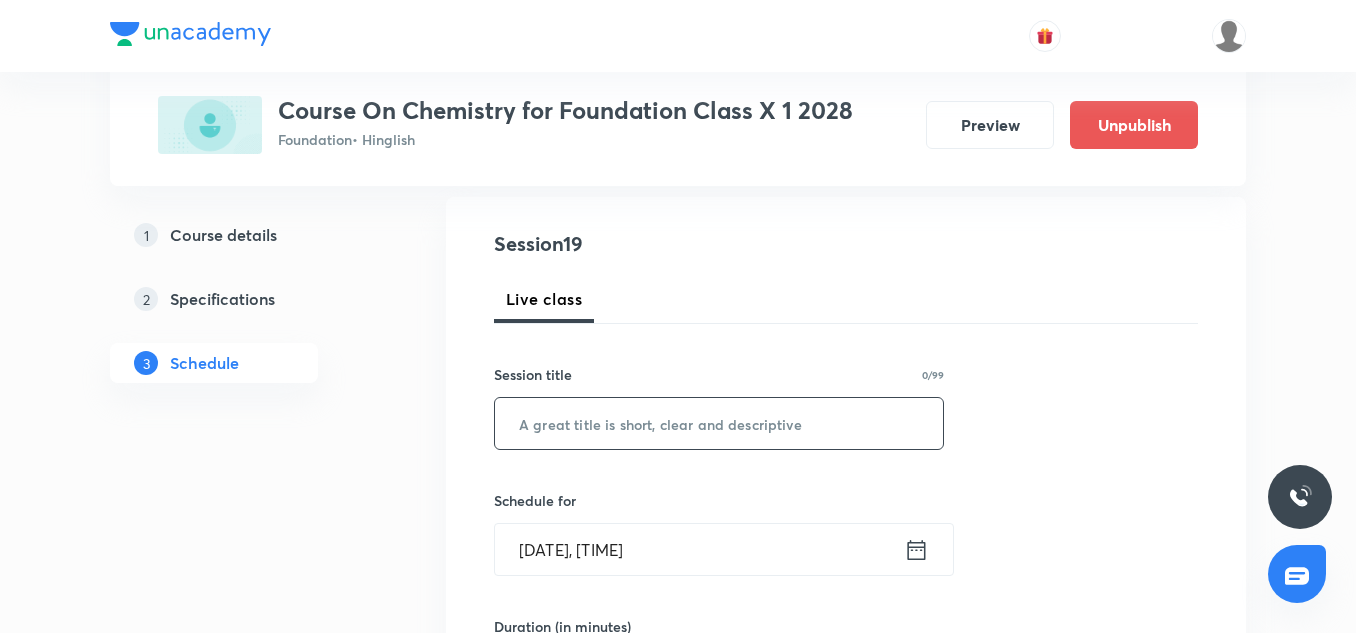 click at bounding box center (719, 423) 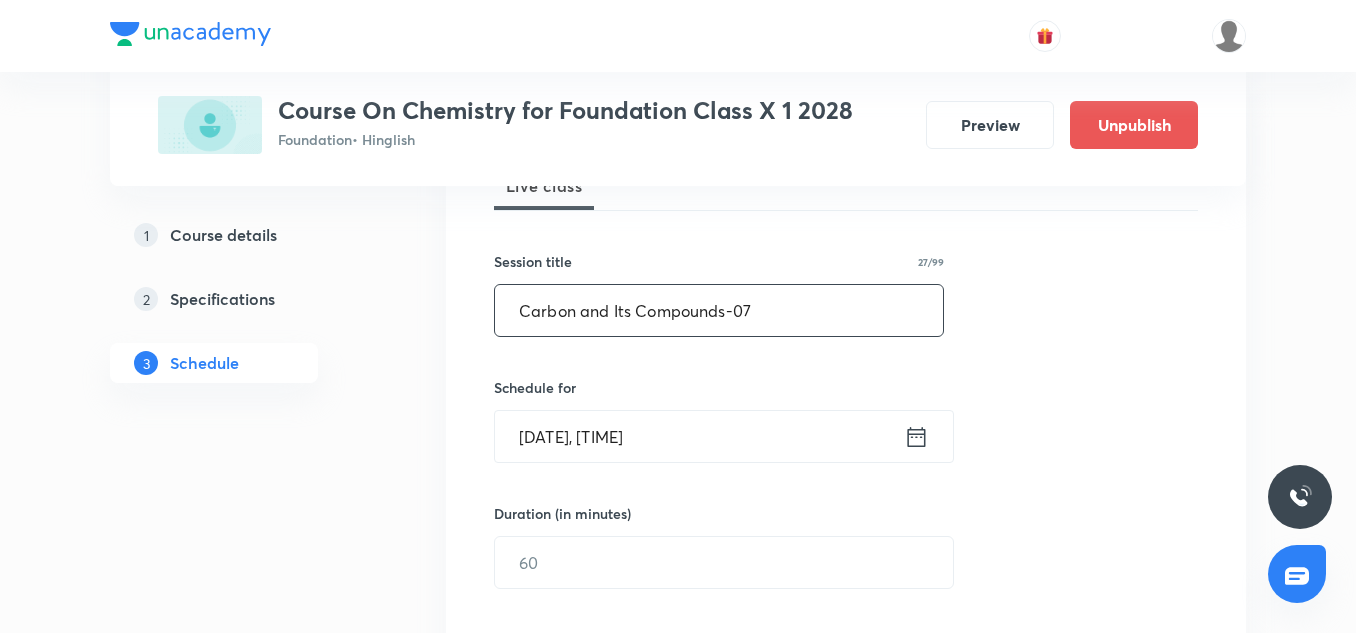 scroll, scrollTop: 319, scrollLeft: 0, axis: vertical 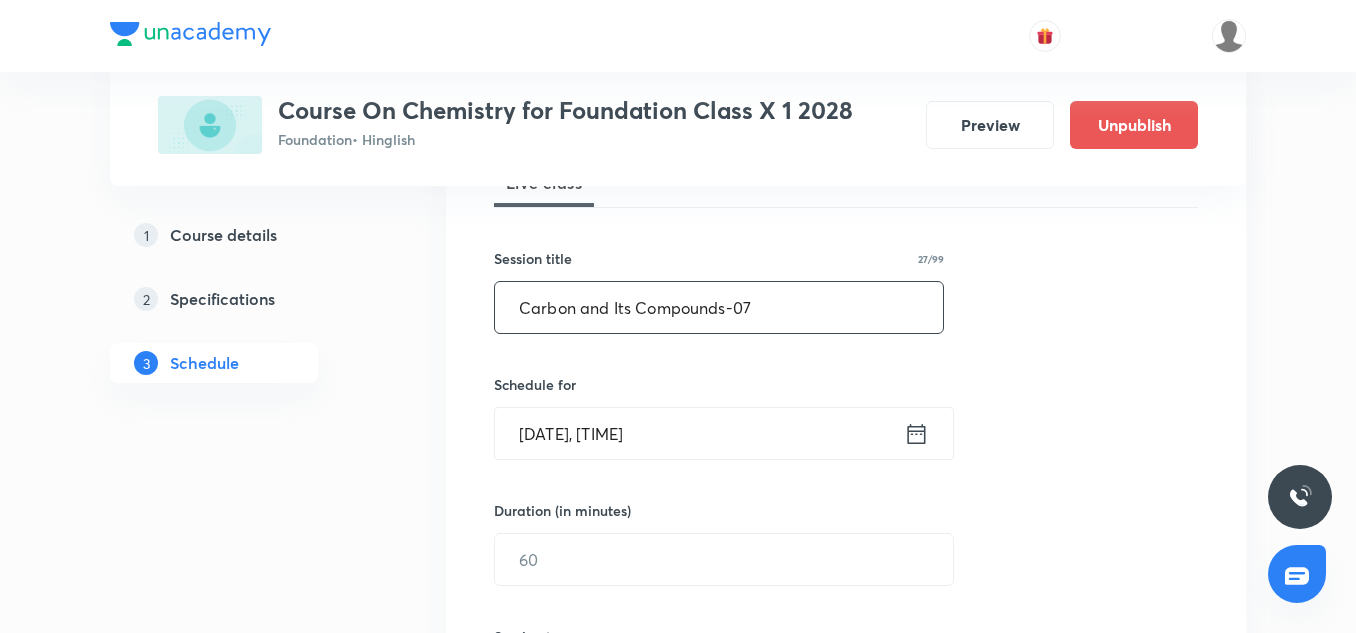 type on "Carbon and Its Compounds-07" 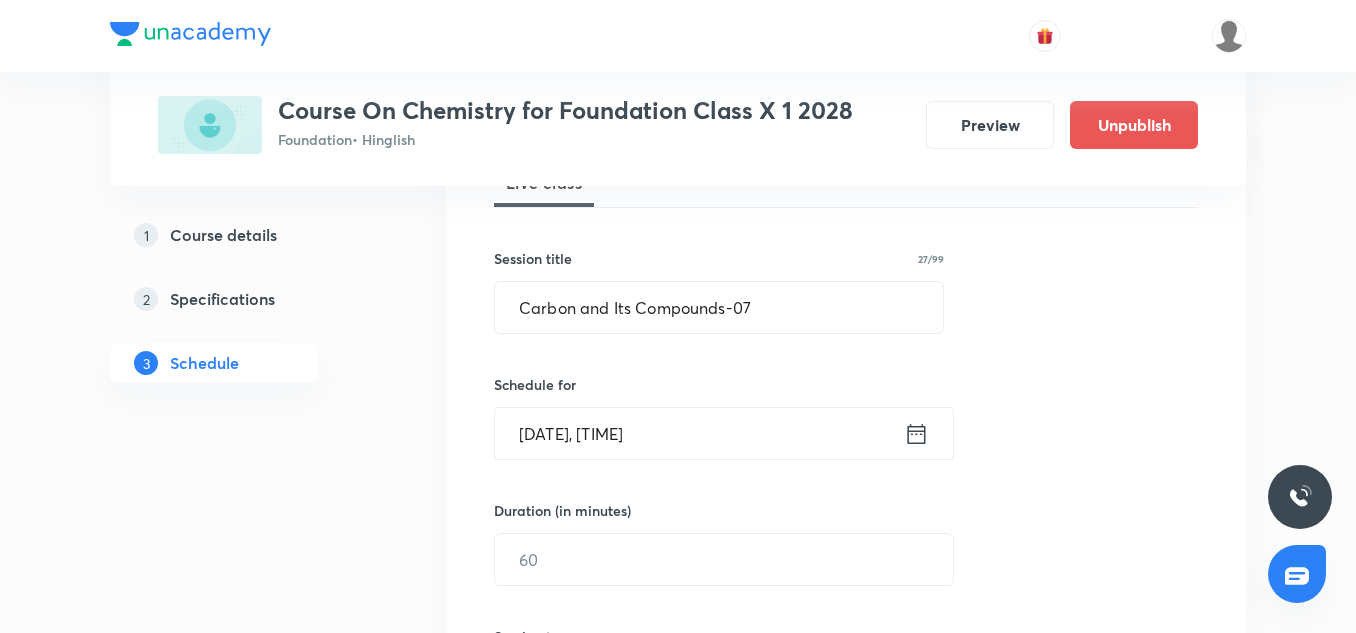 click on "Aug 2, 2025, 4:13 PM" at bounding box center (699, 433) 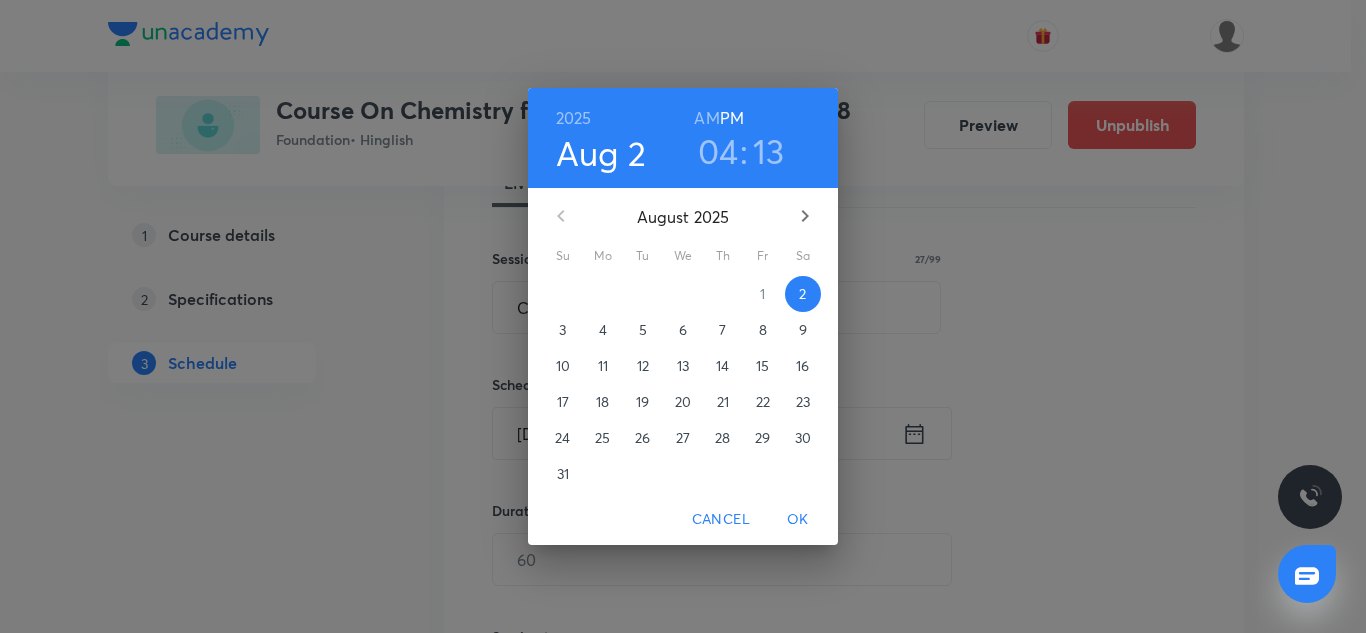 click on "13" at bounding box center (769, 151) 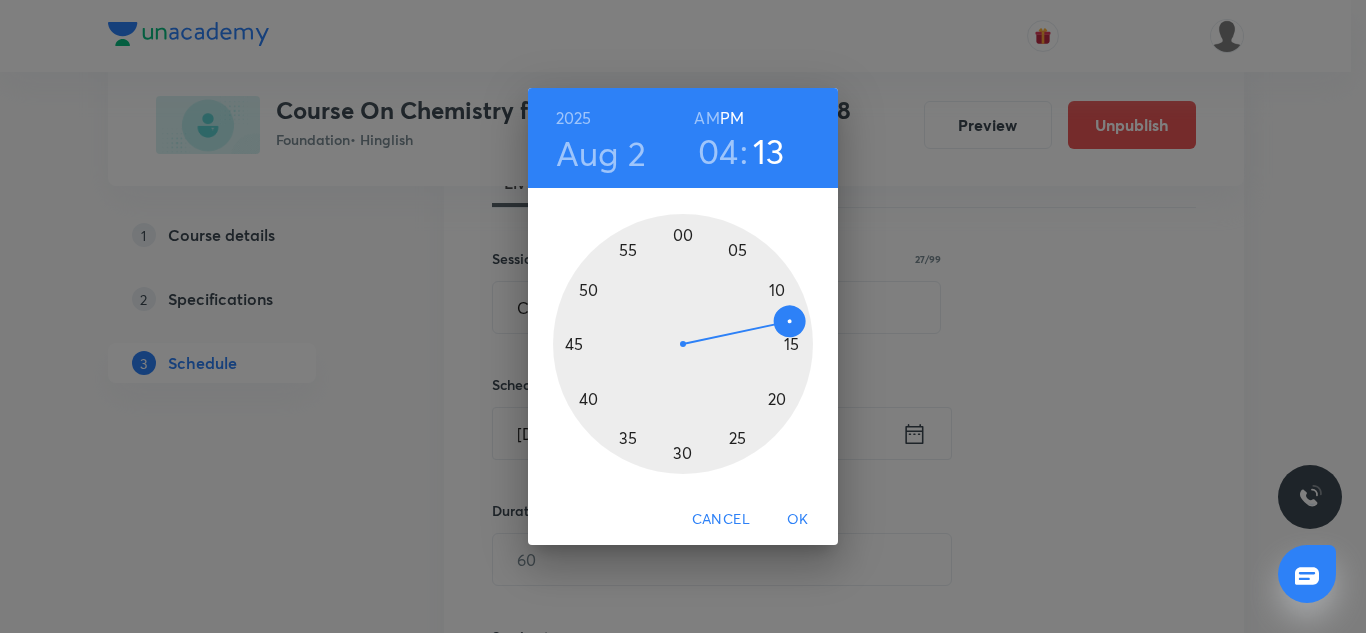 click at bounding box center [683, 344] 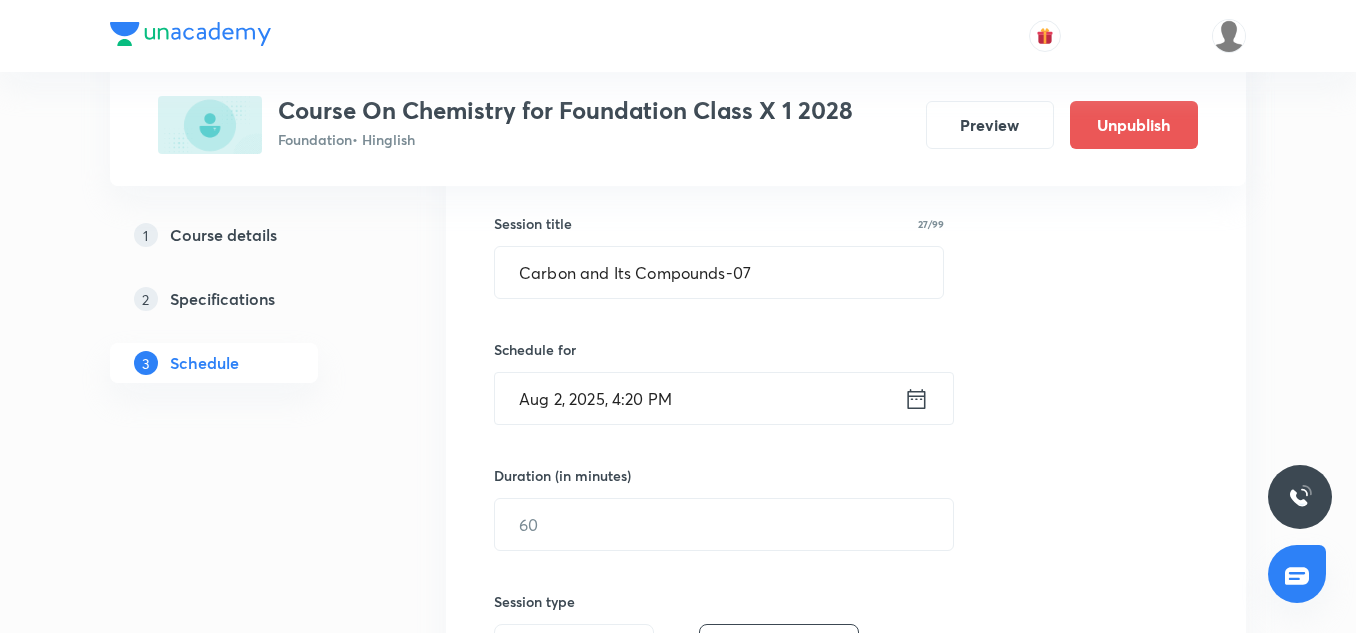 scroll, scrollTop: 356, scrollLeft: 0, axis: vertical 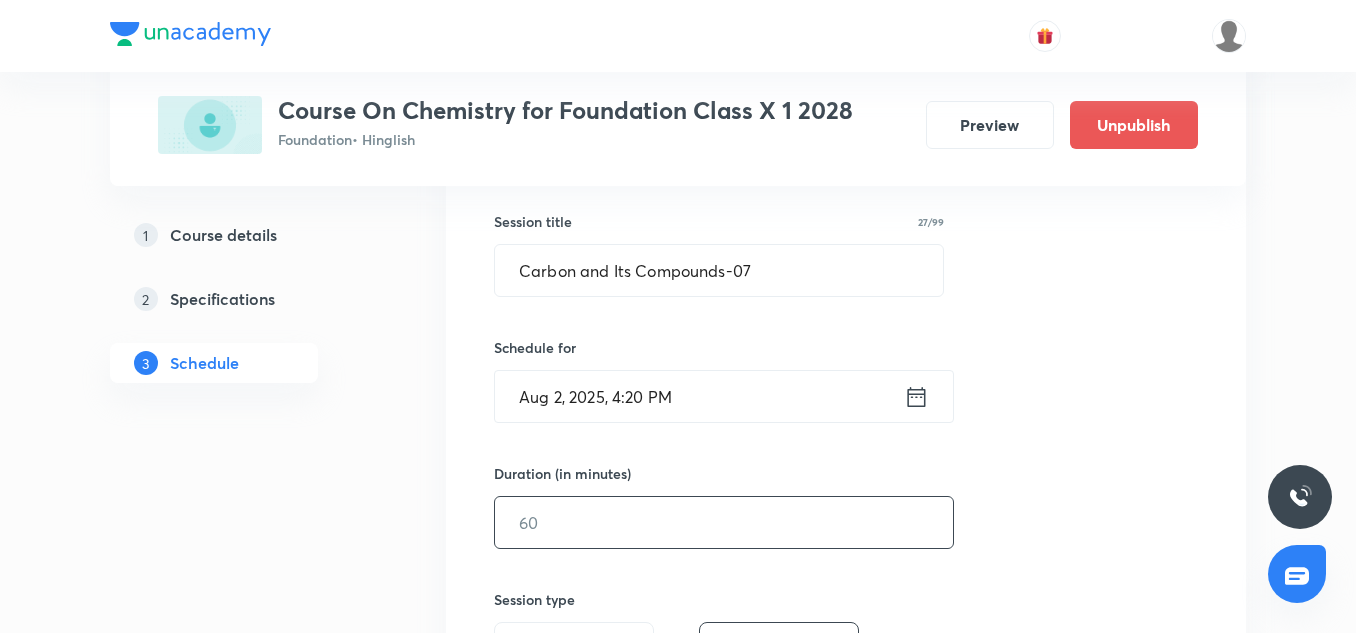 click at bounding box center (724, 522) 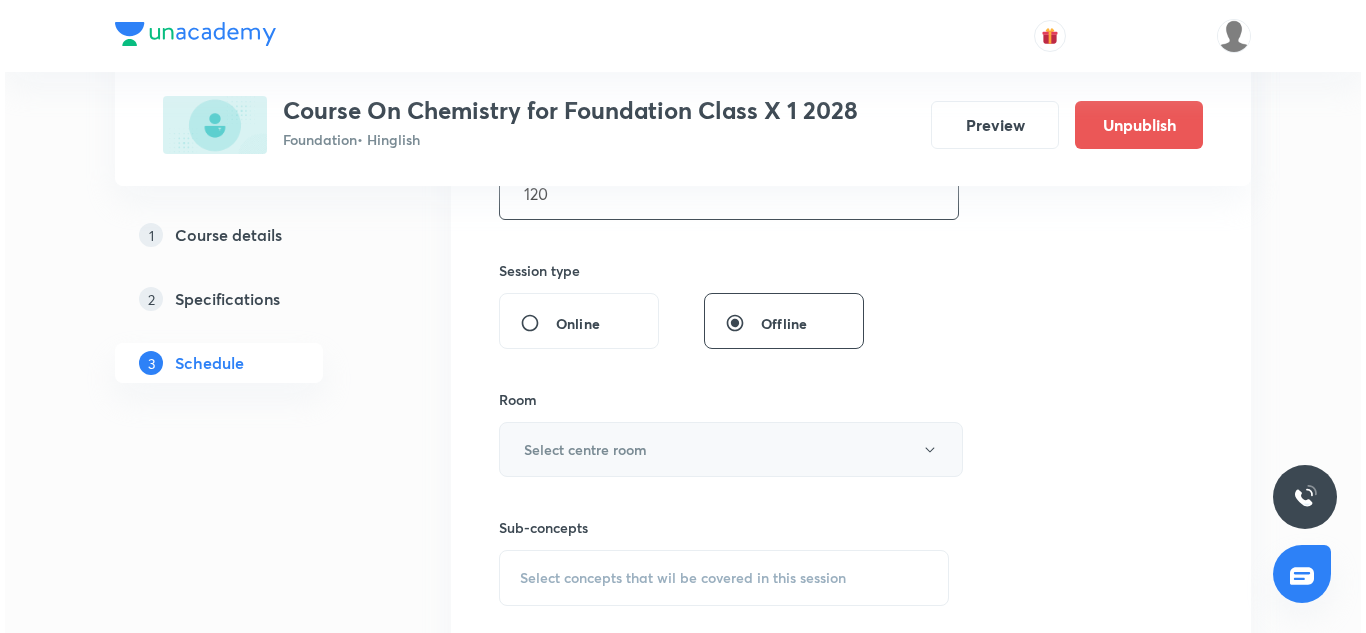 scroll, scrollTop: 686, scrollLeft: 0, axis: vertical 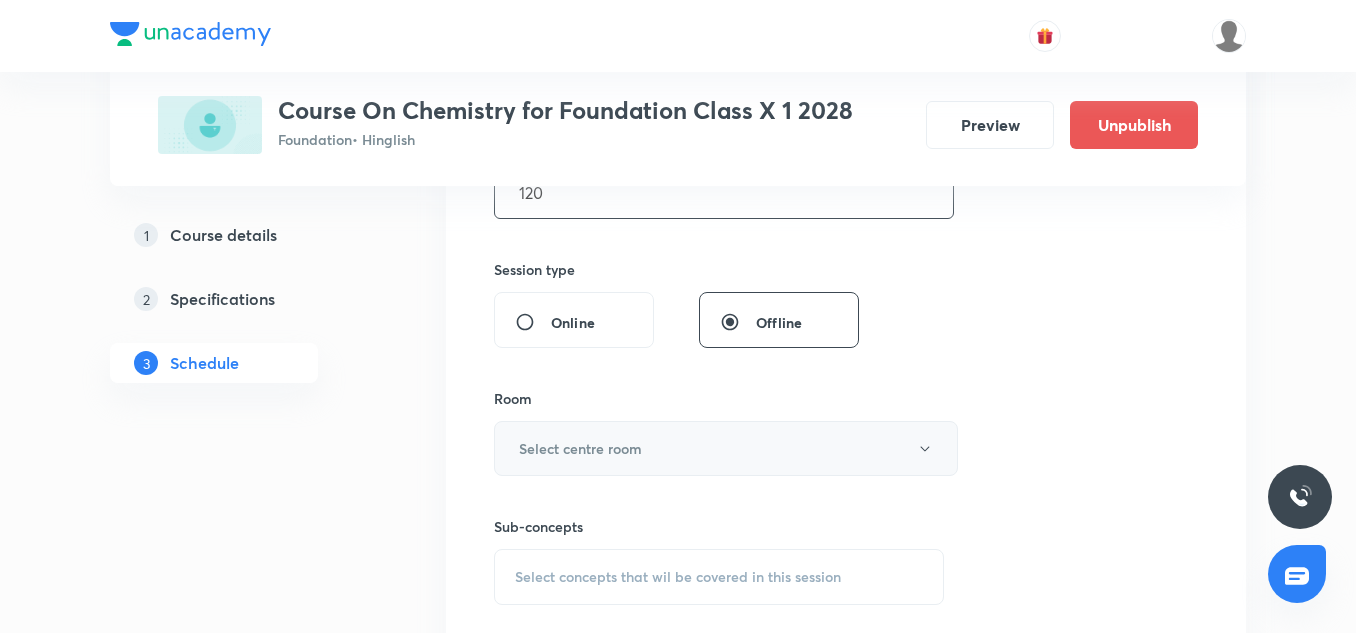 type on "120" 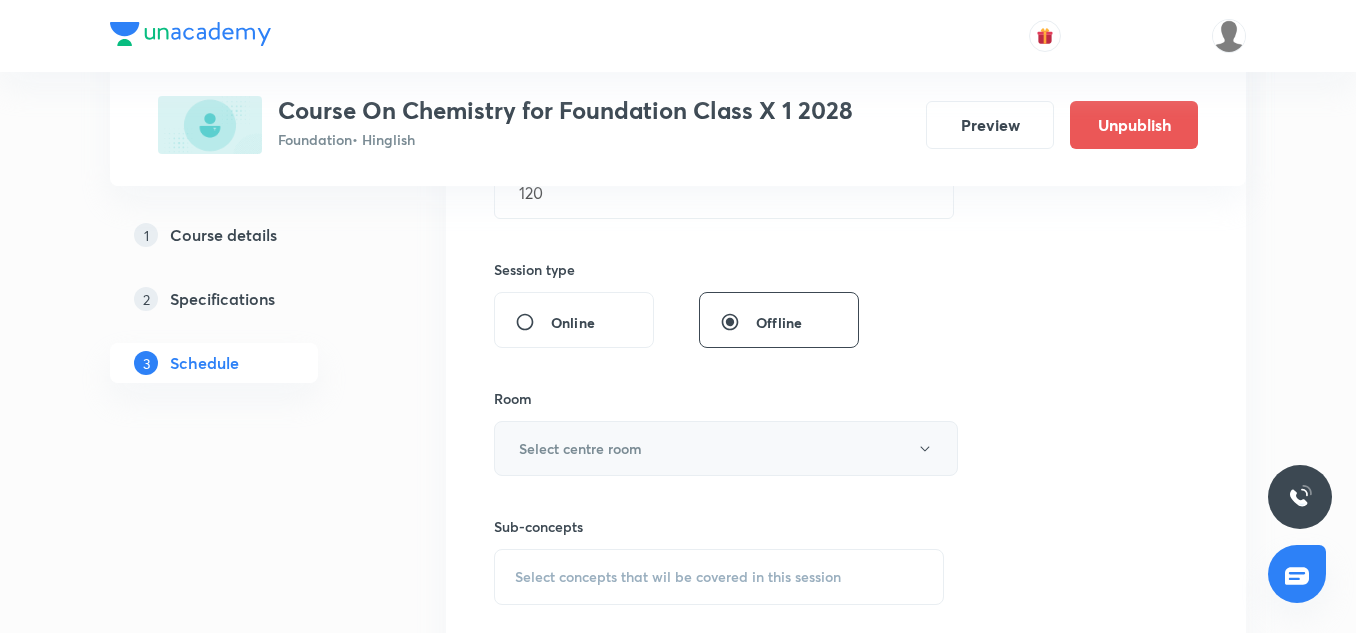 click on "Select centre room" at bounding box center [580, 448] 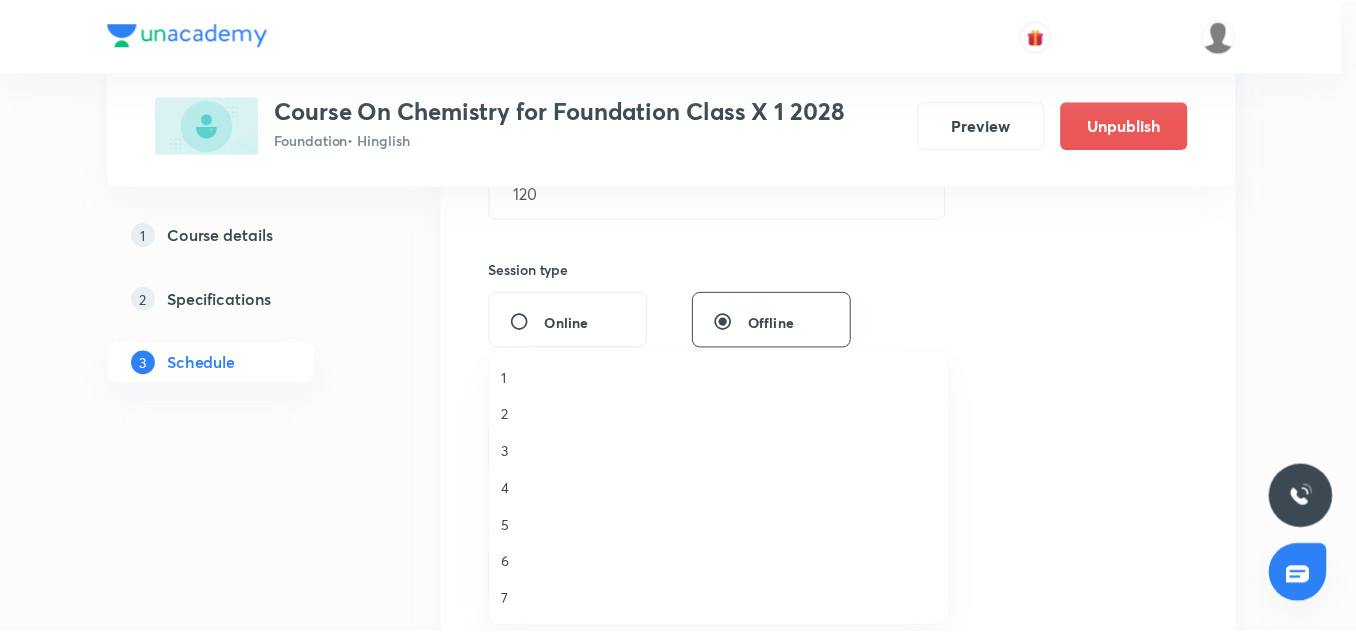 scroll, scrollTop: 1, scrollLeft: 0, axis: vertical 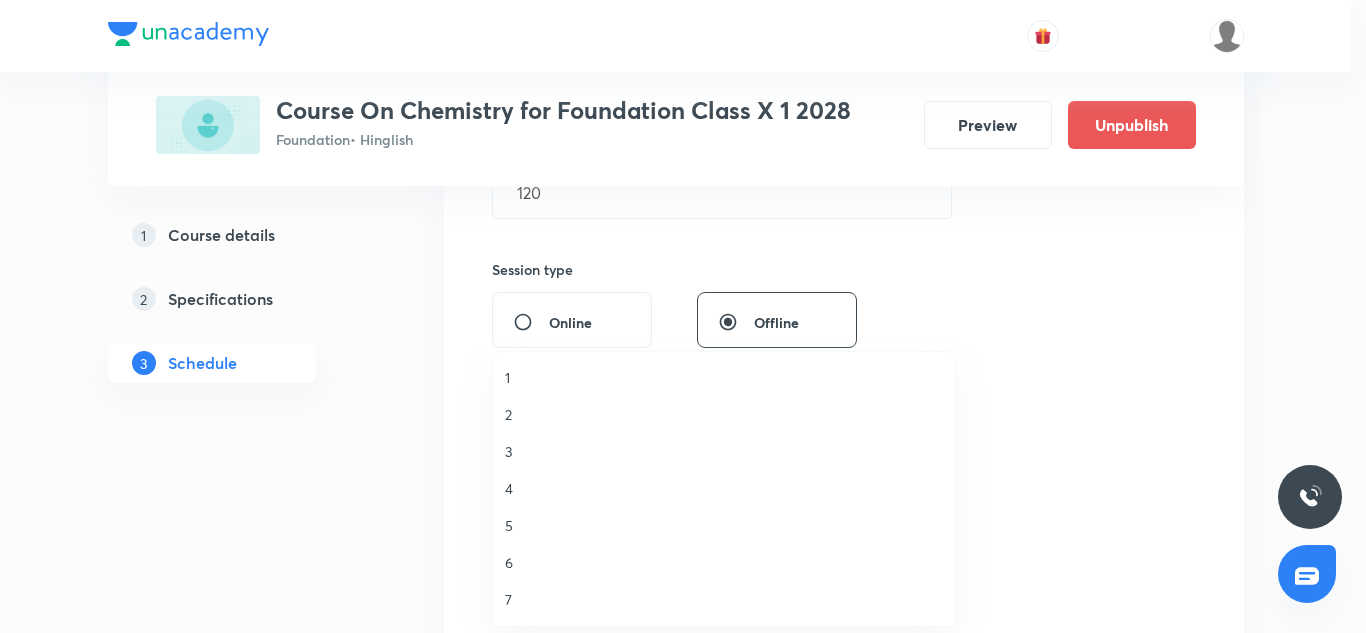click on "4" at bounding box center (724, 488) 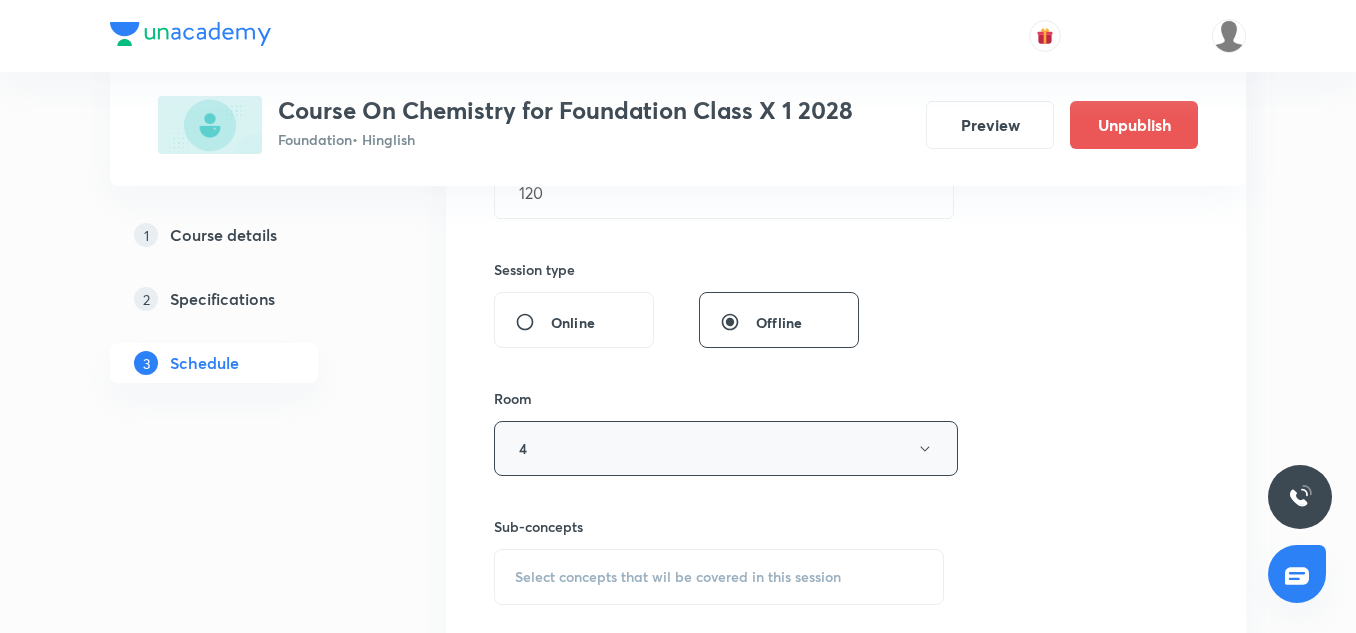 click on "4" at bounding box center [726, 448] 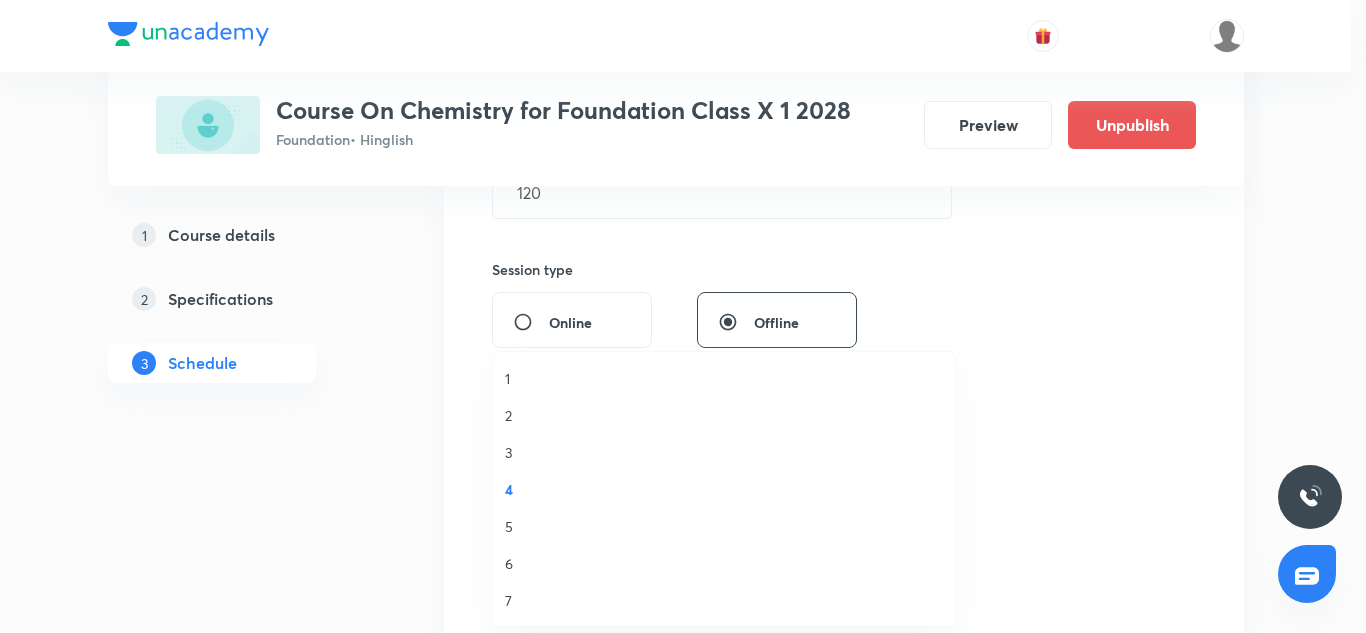 click on "5" at bounding box center (724, 526) 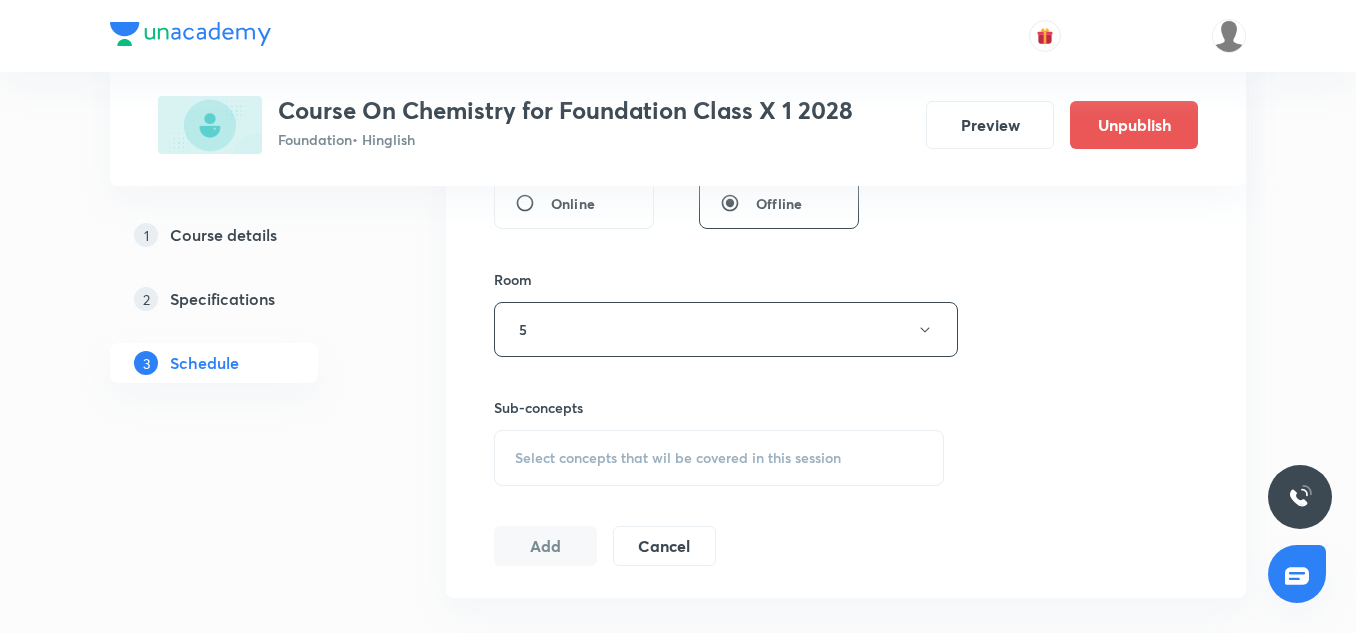 scroll, scrollTop: 806, scrollLeft: 0, axis: vertical 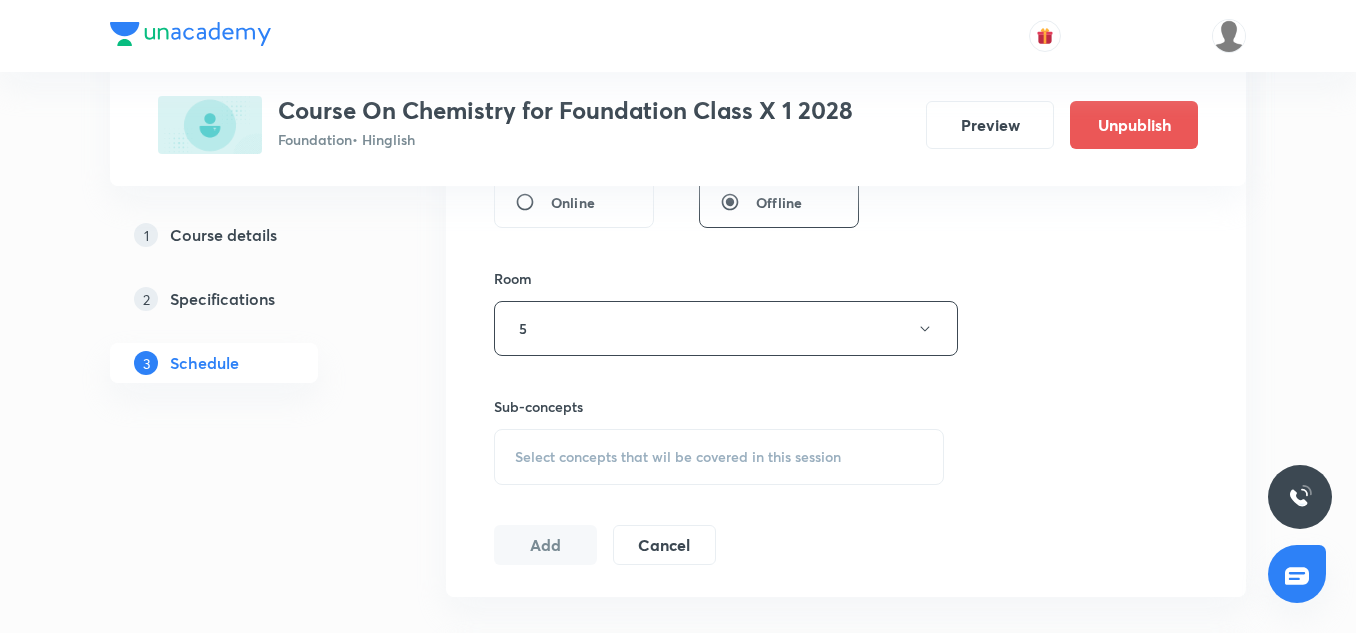 click on "Select concepts that wil be covered in this session" at bounding box center (678, 457) 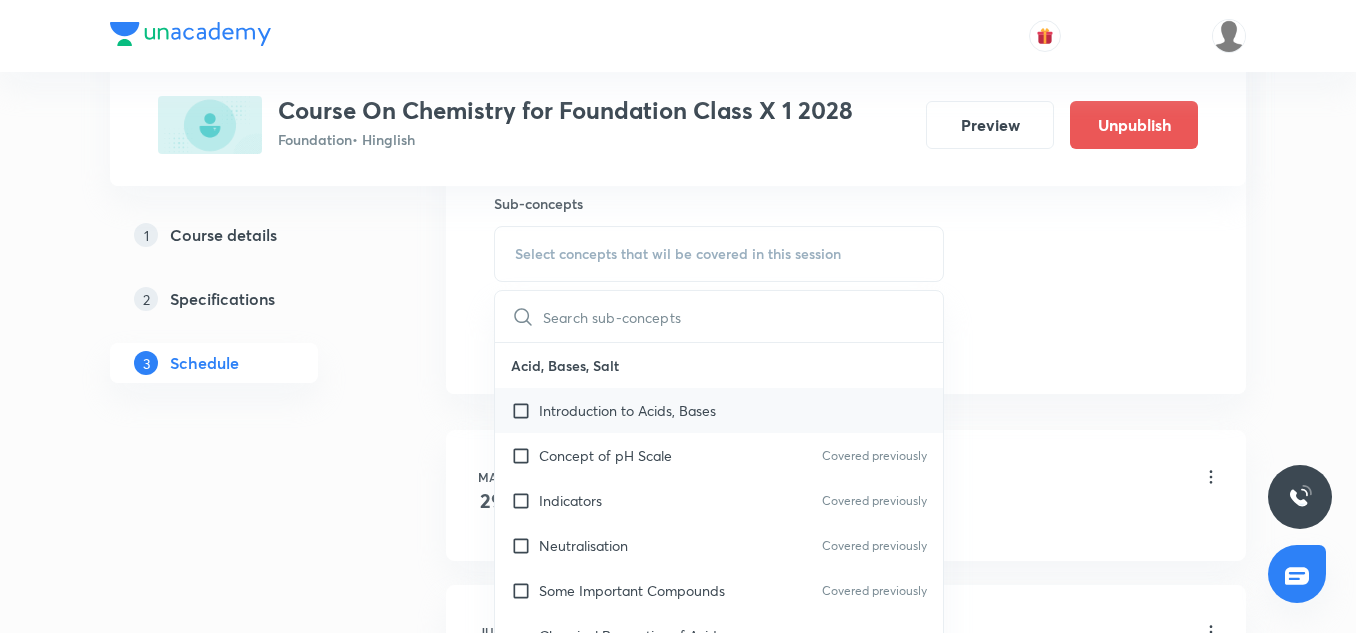 scroll, scrollTop: 1010, scrollLeft: 0, axis: vertical 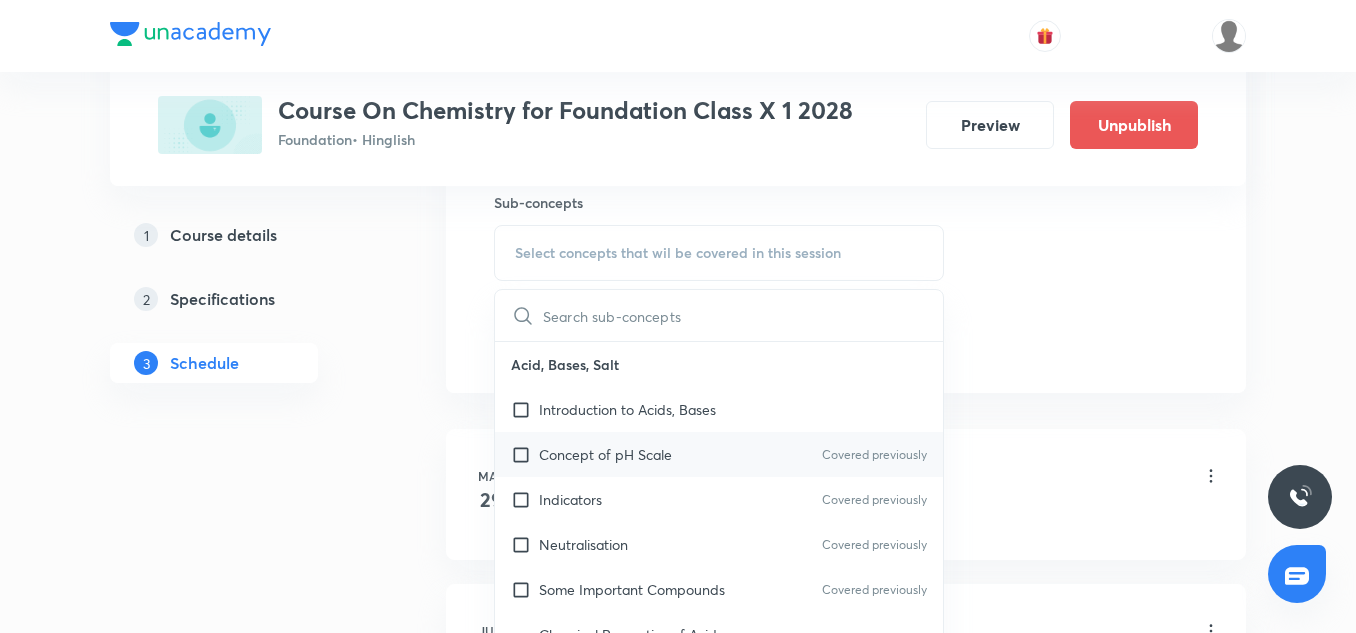 click on "Concept of pH Scale Covered previously" at bounding box center (719, 454) 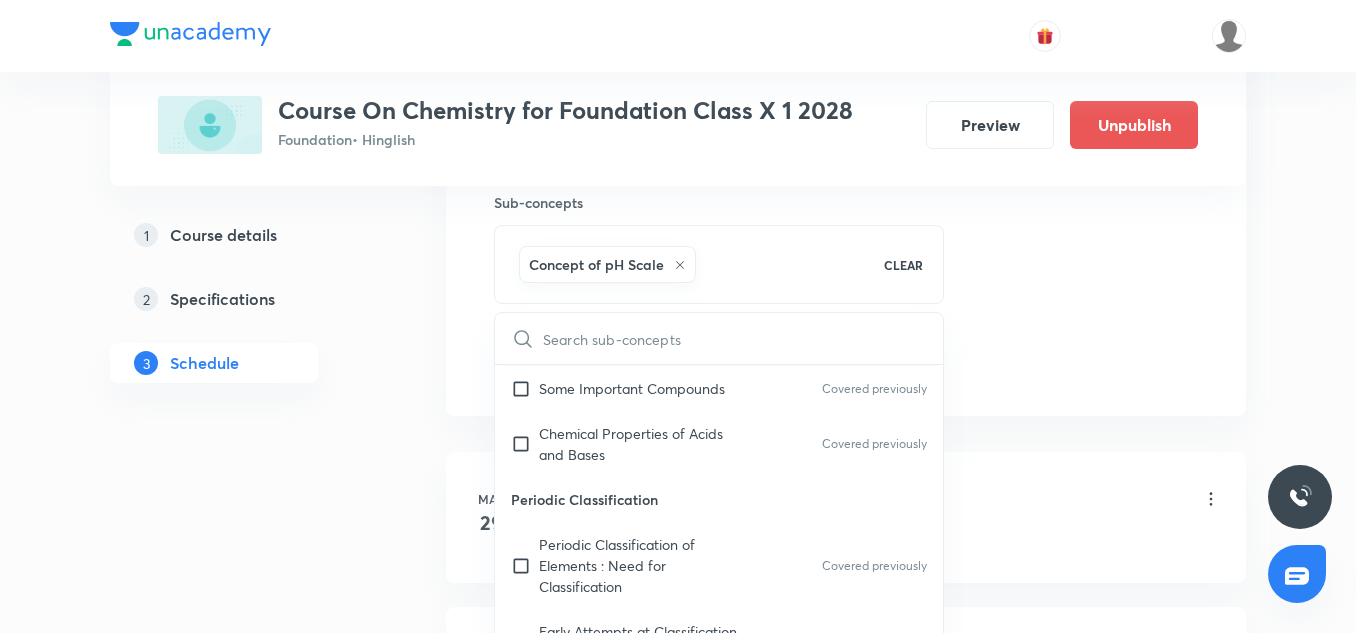 scroll, scrollTop: 260, scrollLeft: 0, axis: vertical 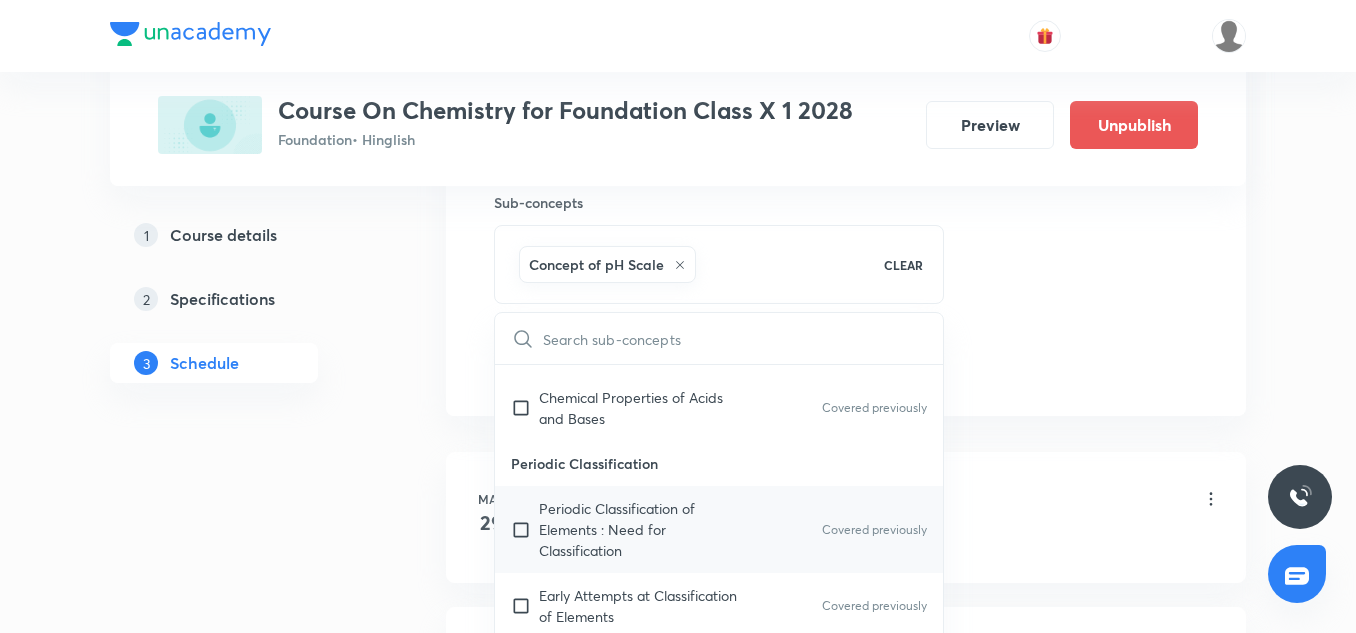 click on "Periodic Classification of Elements : Need for Classification" at bounding box center (640, 529) 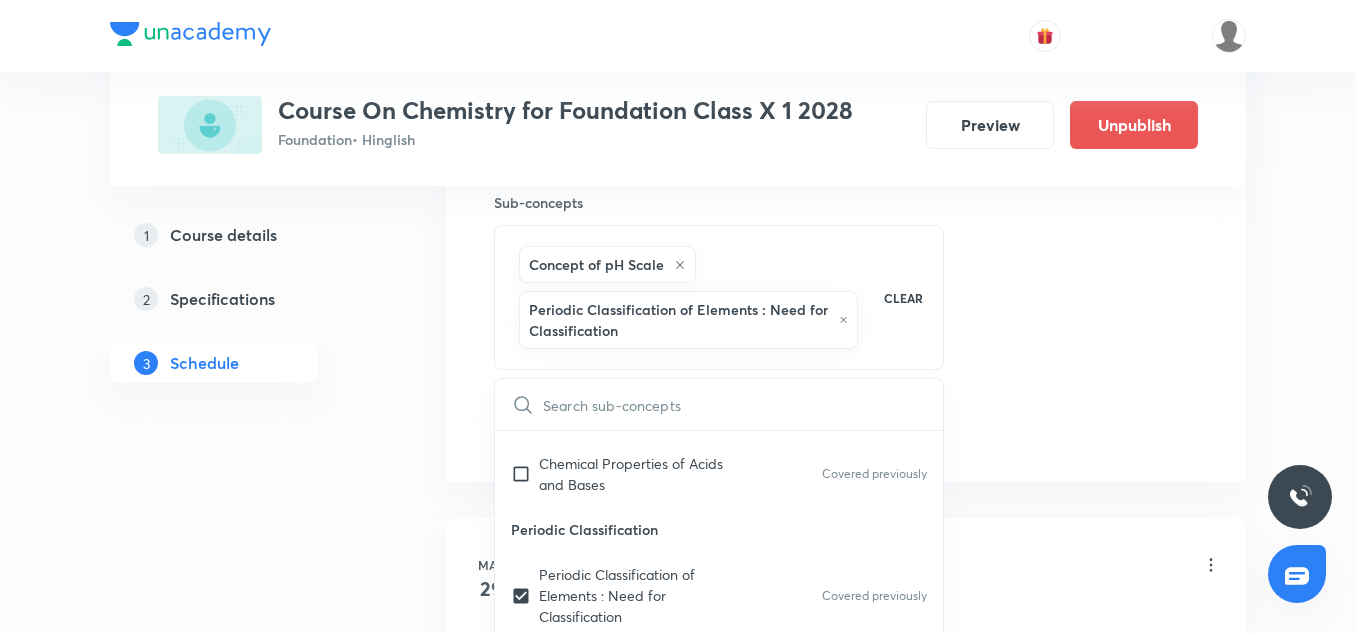 click on "Session  19 Live class Session title 27/99 Carbon and Its Compounds-07 ​ Schedule for Aug 2, 2025, 4:20 PM ​ Duration (in minutes) 120 ​   Session type Online Offline Room 5 Sub-concepts Concept of pH Scale Periodic Classification of Elements : Need for Classification CLEAR ​ Acid, Bases, Salt Introduction to Acids, Bases Concept of pH Scale Covered previously Indicators Covered previously Neutralisation Covered previously Some Important Compounds Covered previously Chemical Properties of Acids and Bases Covered previously Periodic Classification Periodic Classification of Elements : Need for Classification Covered previously Early Attempts at Classification of Elements Covered previously Dobereiner’s Triads & Newland’s Law of Octaves Covered previously Mendeleev’s Periodic Table Modern Periodic Table Covered previously Trends in Periodic Table Covered previously Electronic Configuration With Respect to Noble Gases Metals and Non Metals Metals and Non-metals Properties of Metals and Non-metals" at bounding box center (846, -64) 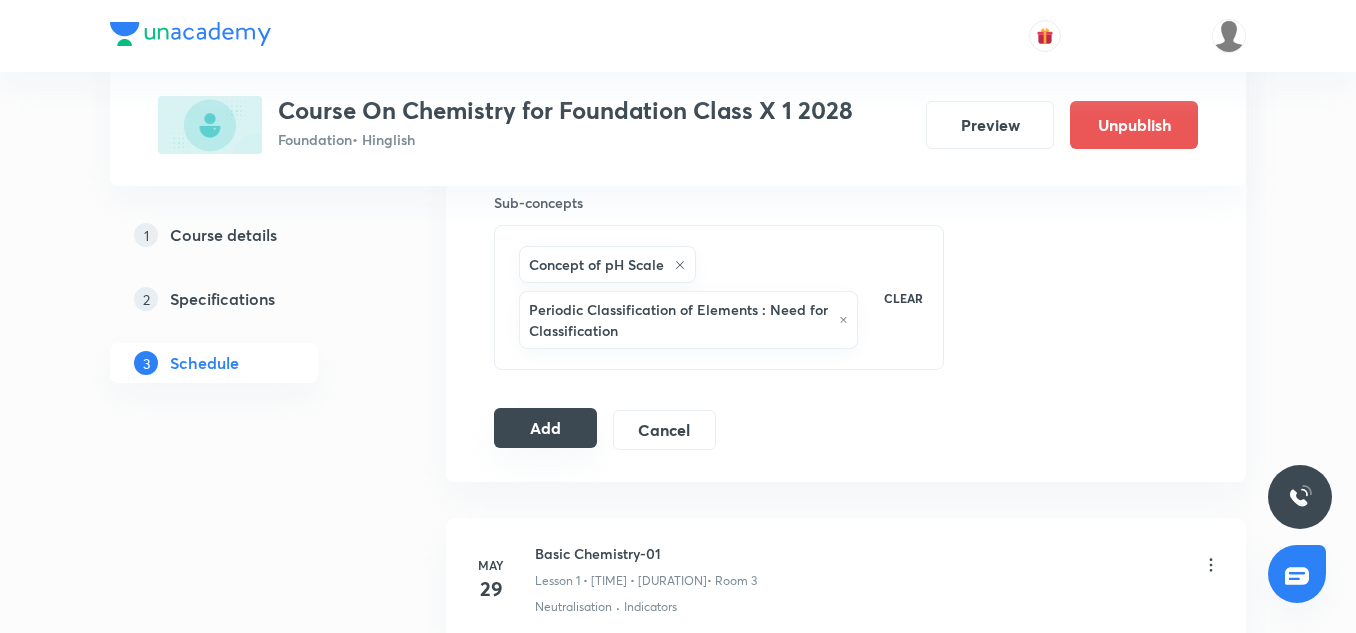 click on "Add" at bounding box center [545, 428] 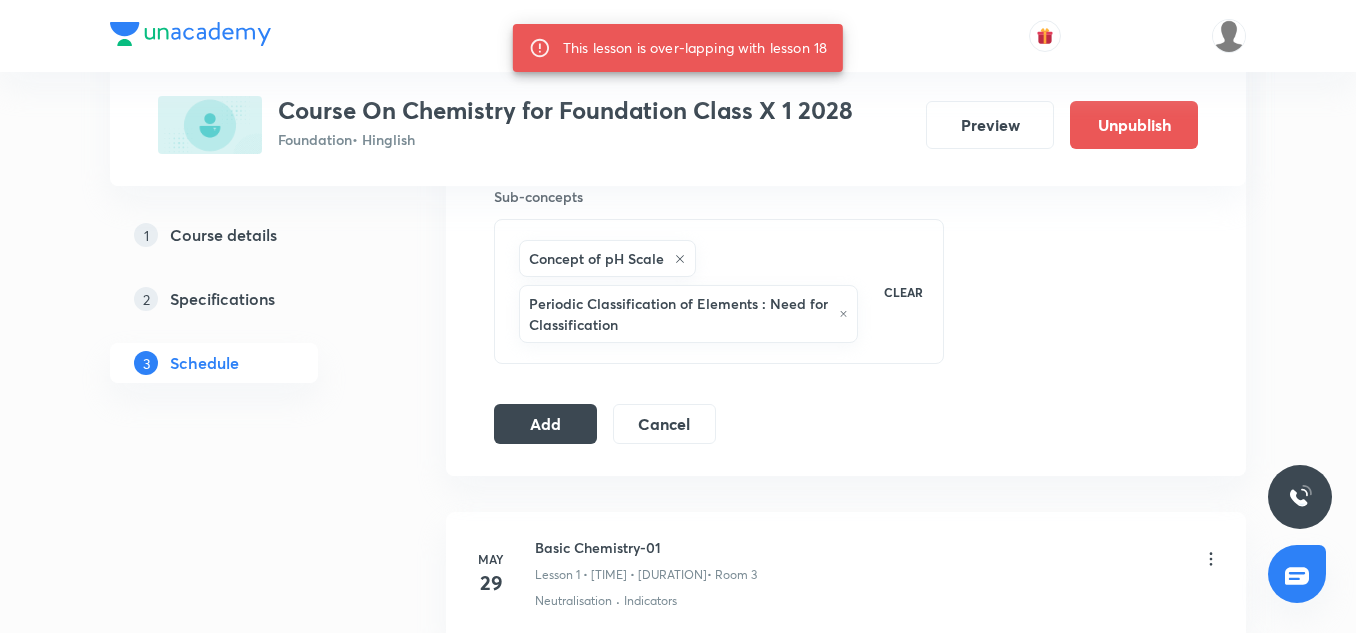 scroll, scrollTop: 1021, scrollLeft: 0, axis: vertical 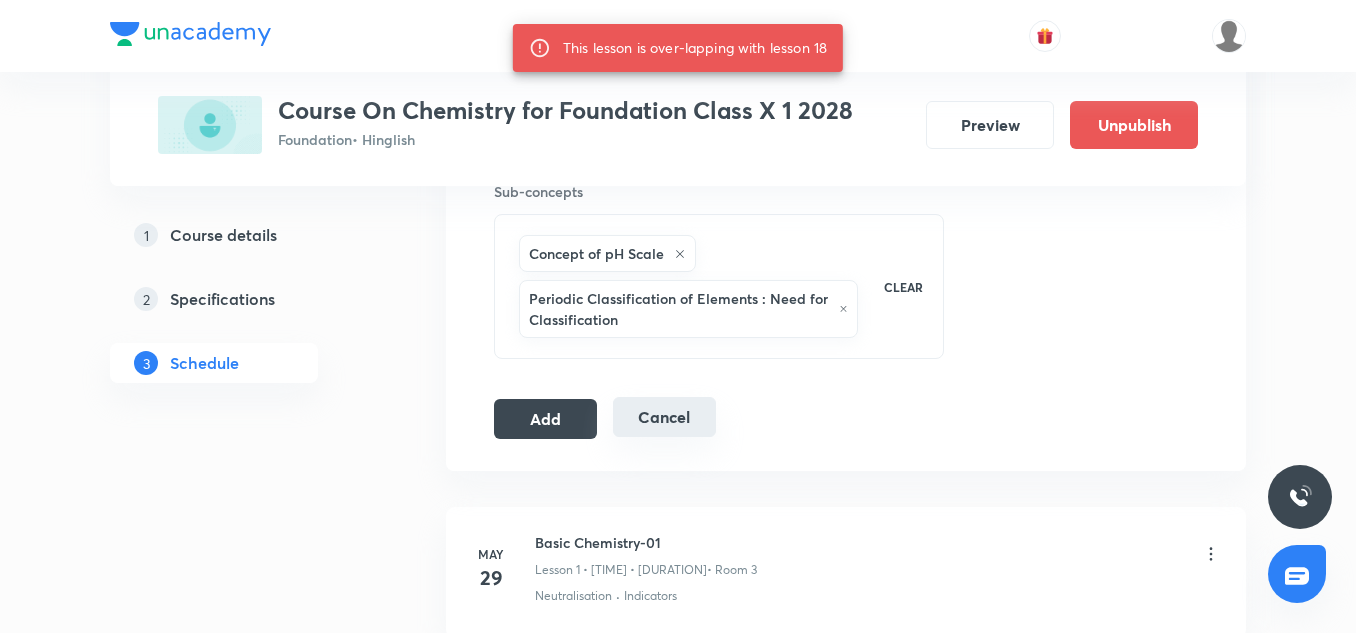 click on "Cancel" at bounding box center (664, 417) 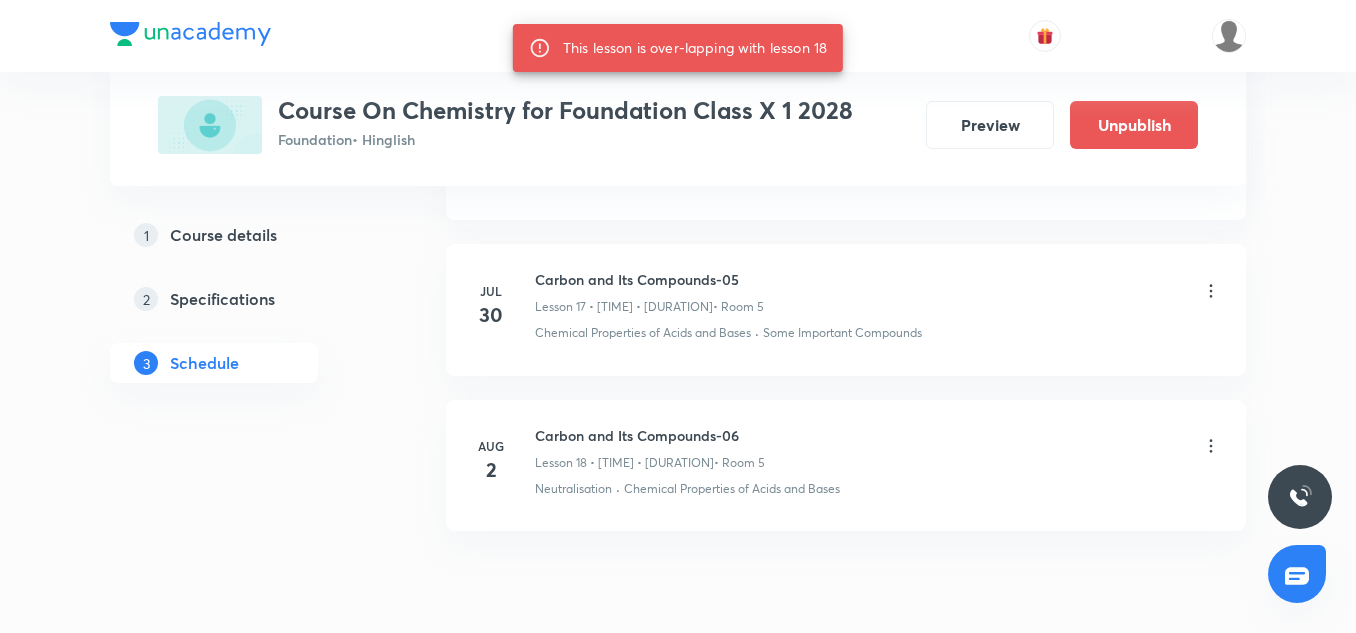 scroll, scrollTop: 2866, scrollLeft: 0, axis: vertical 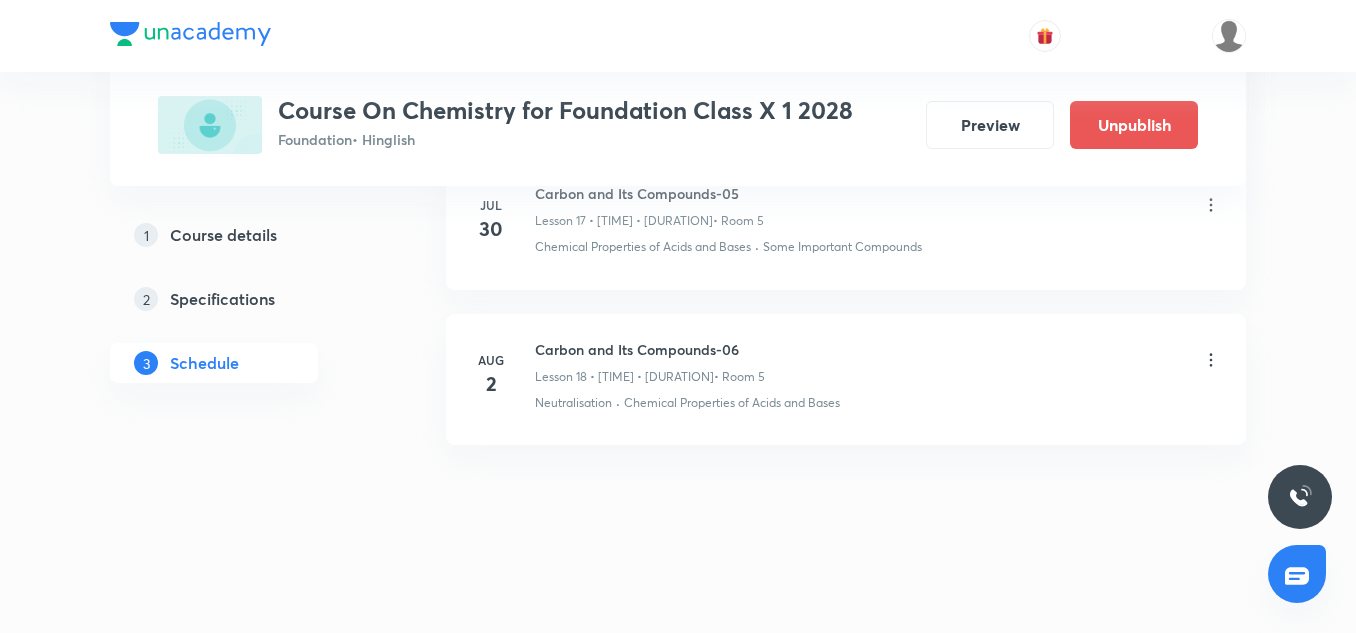 click 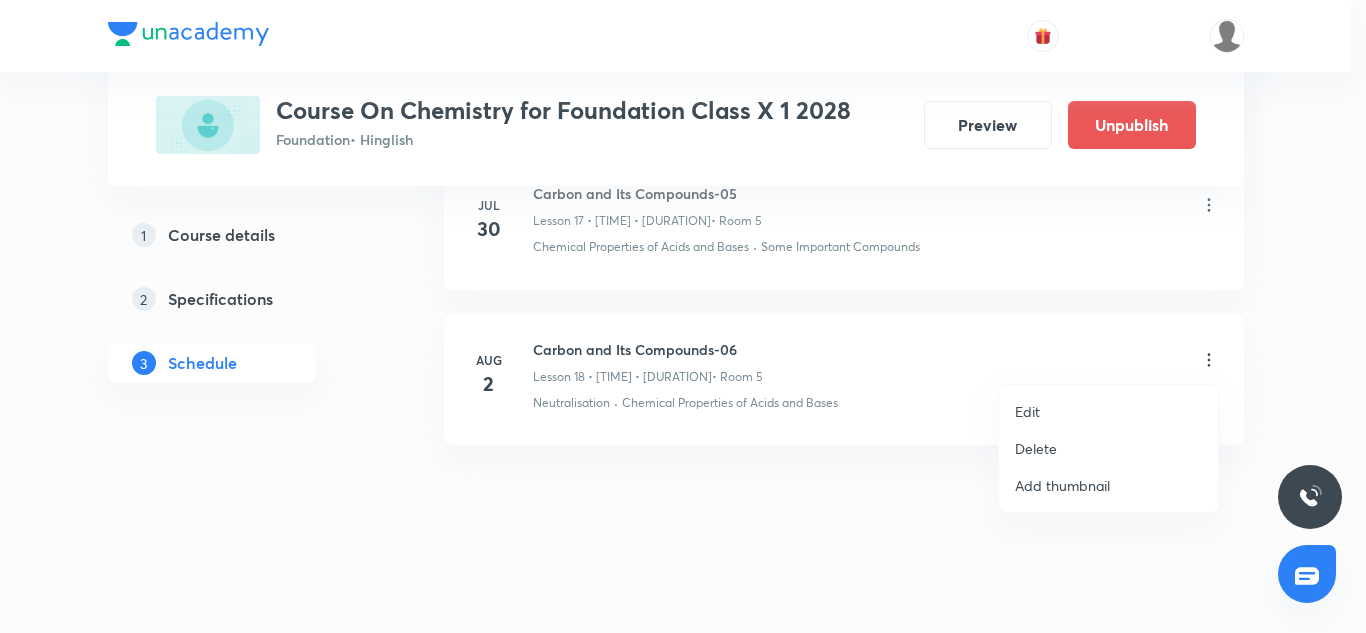 click on "Edit" at bounding box center [1027, 411] 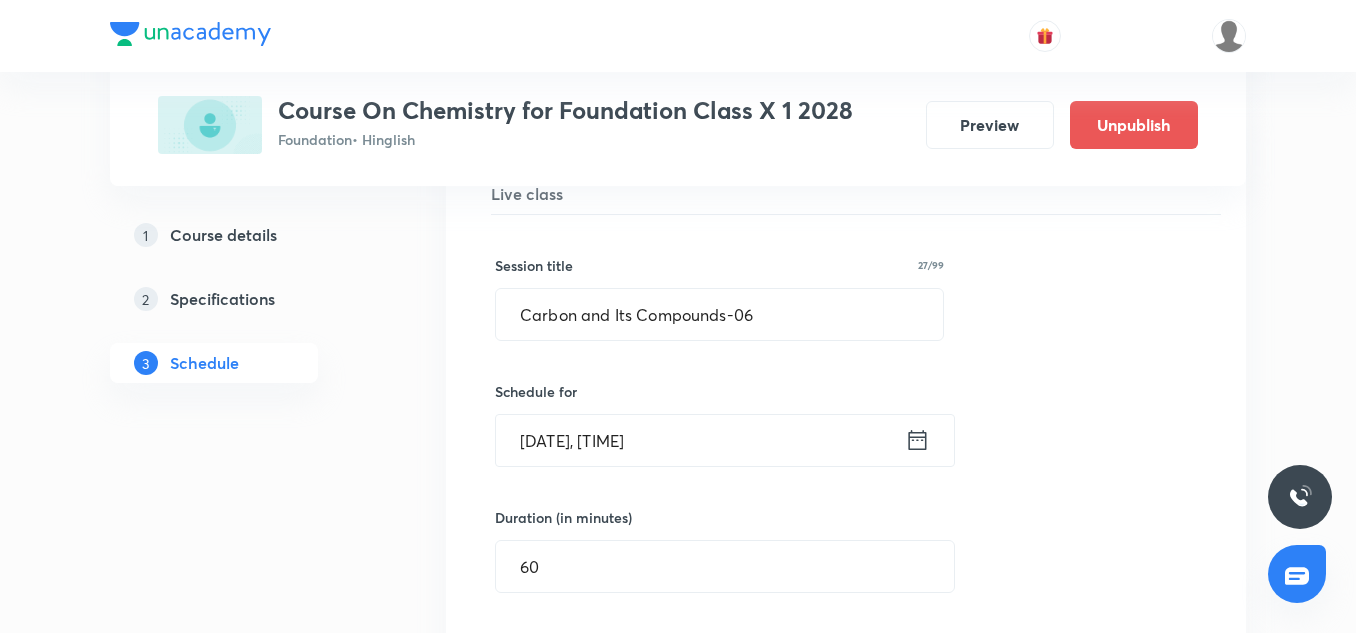 scroll, scrollTop: 2952, scrollLeft: 0, axis: vertical 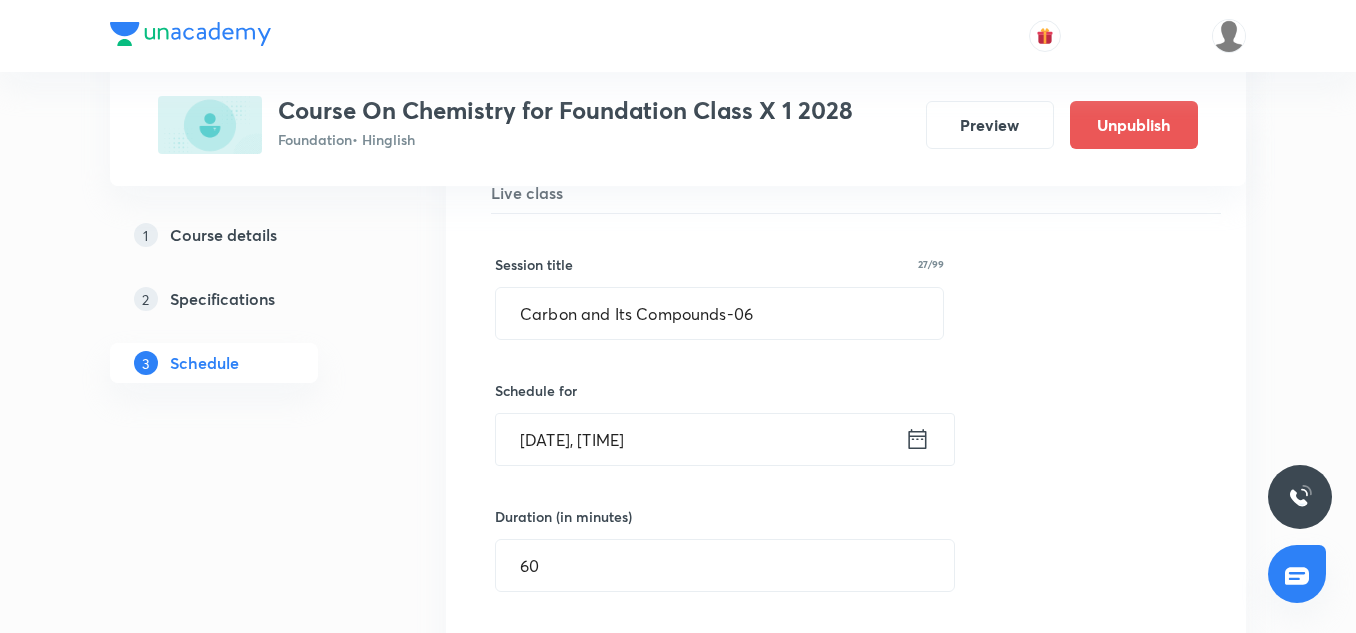 click on "Aug 2, 2025, 5:10 PM" at bounding box center [700, 439] 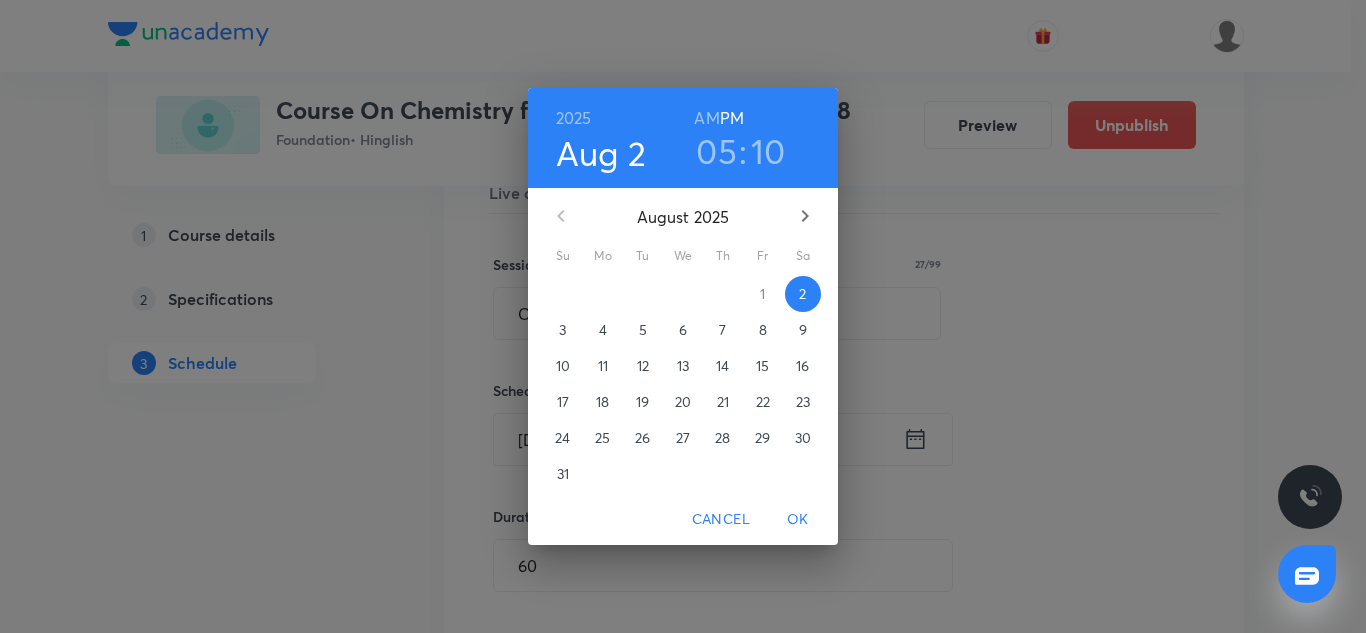 click on "05" at bounding box center [716, 151] 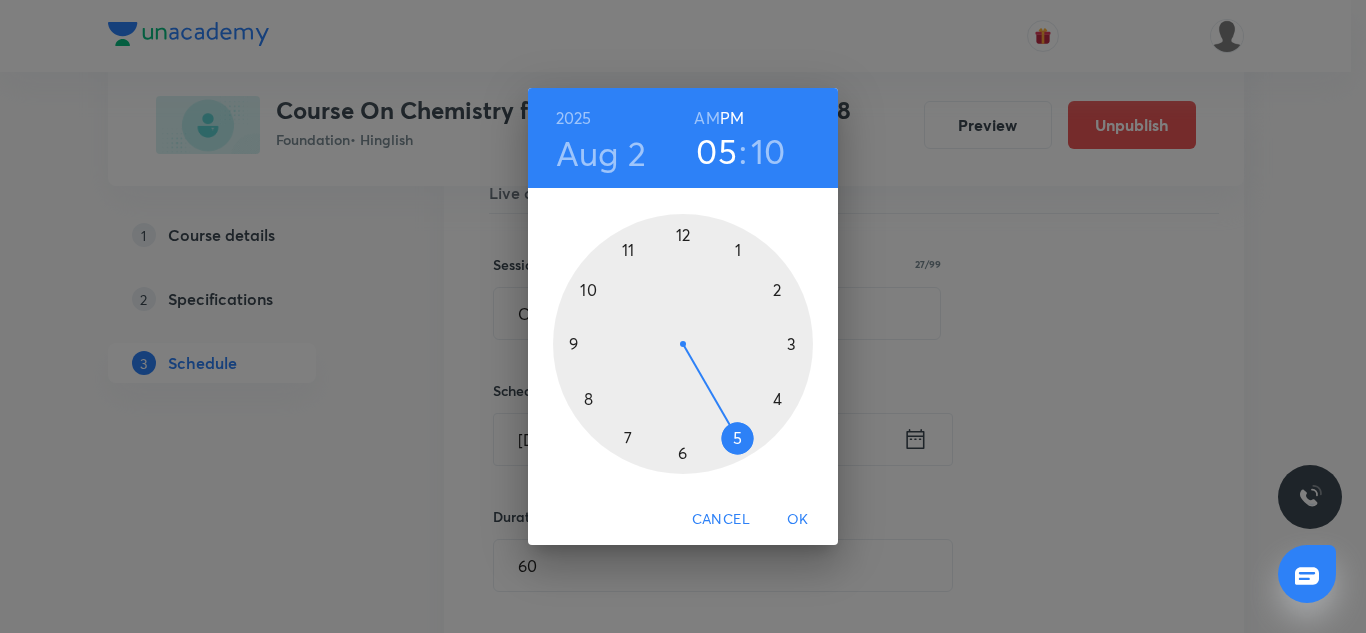 click at bounding box center [683, 344] 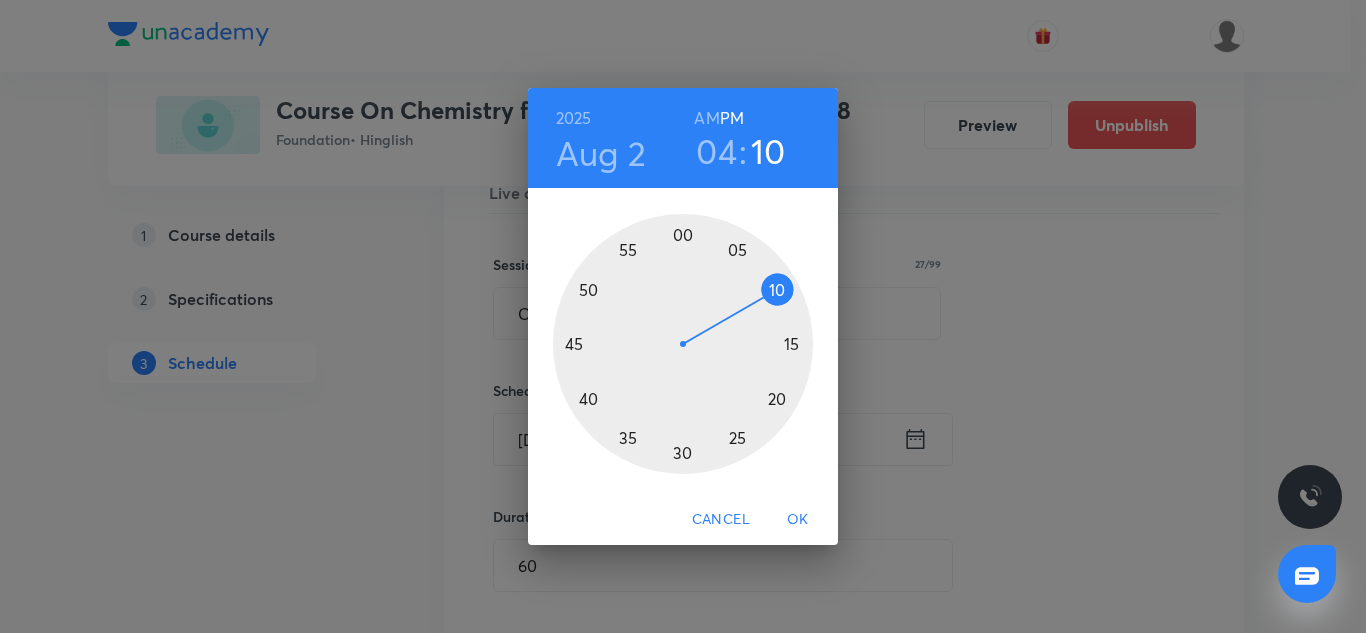 click at bounding box center [683, 344] 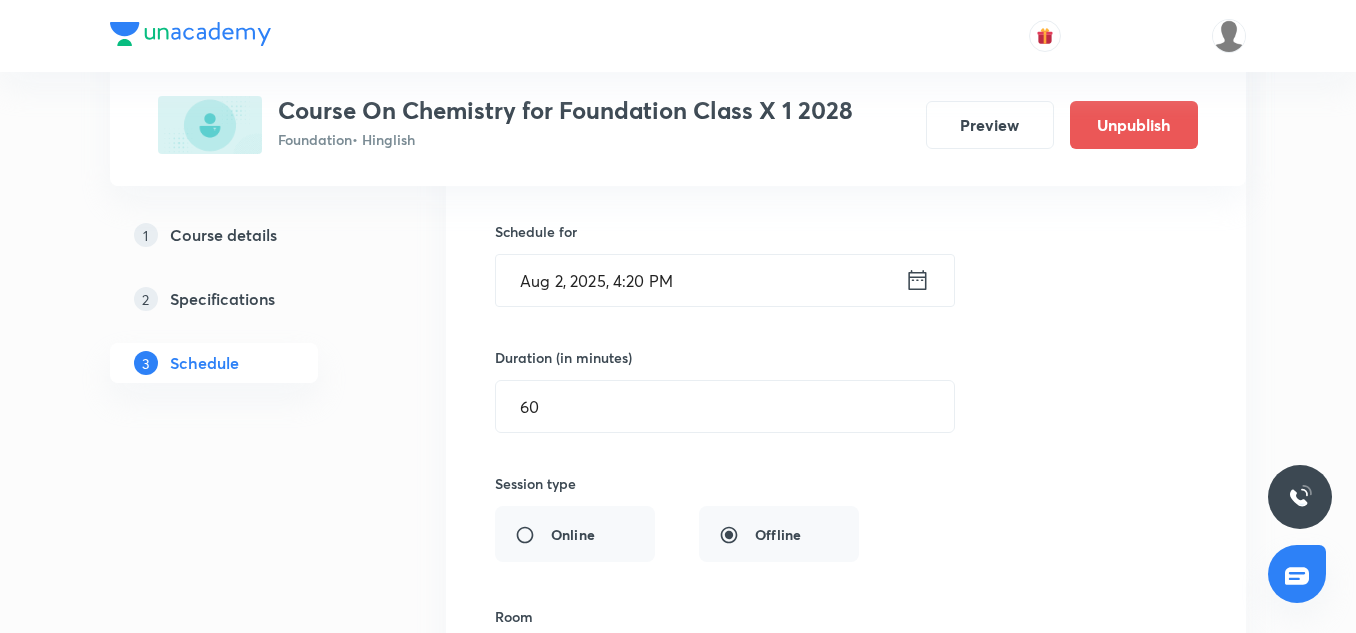 scroll, scrollTop: 3113, scrollLeft: 0, axis: vertical 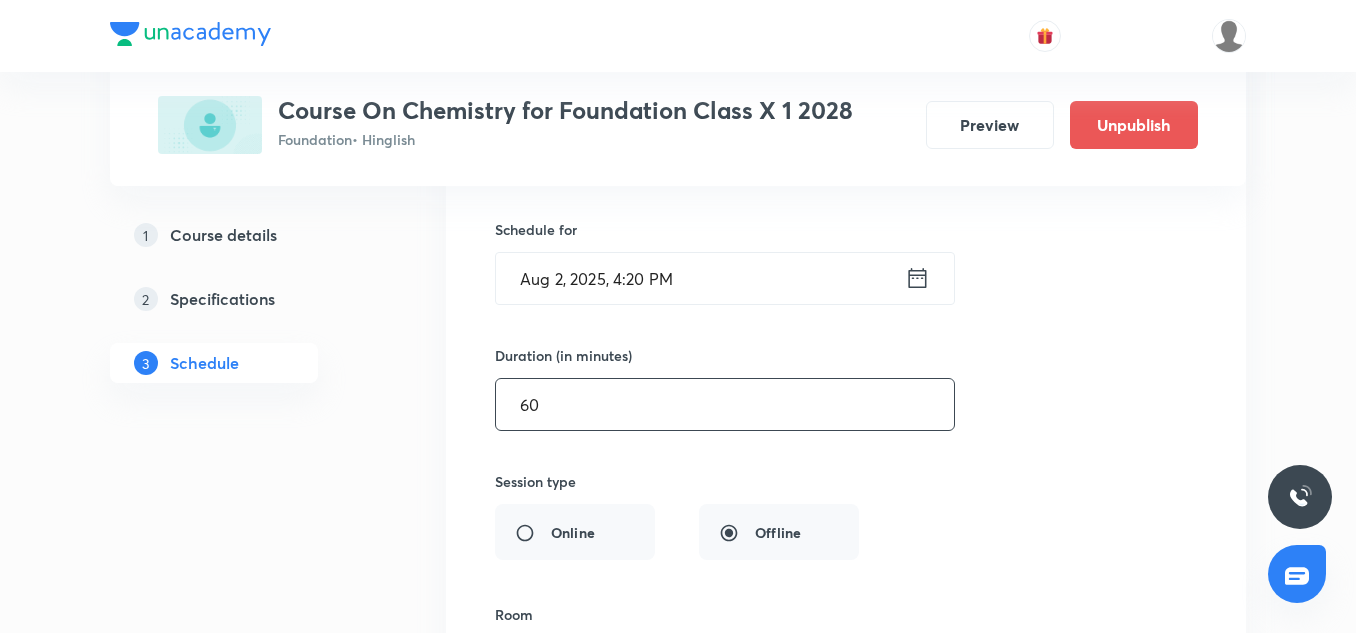 click on "60" at bounding box center (725, 404) 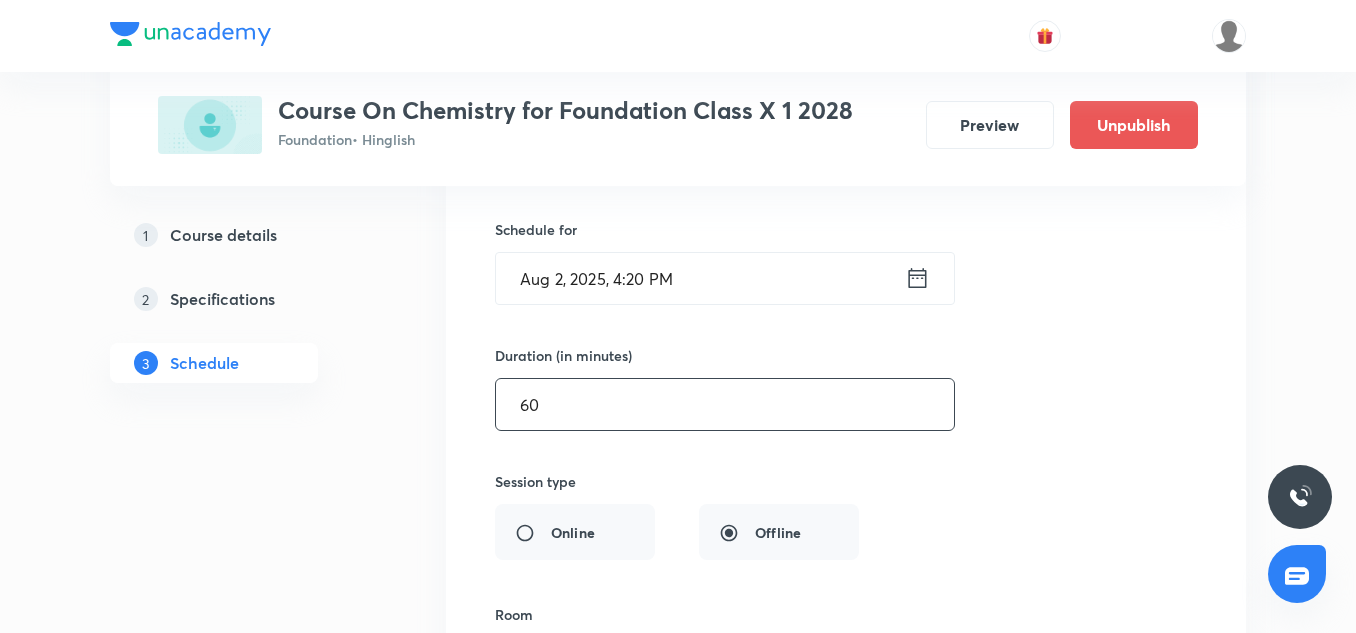 click on "60" at bounding box center (725, 404) 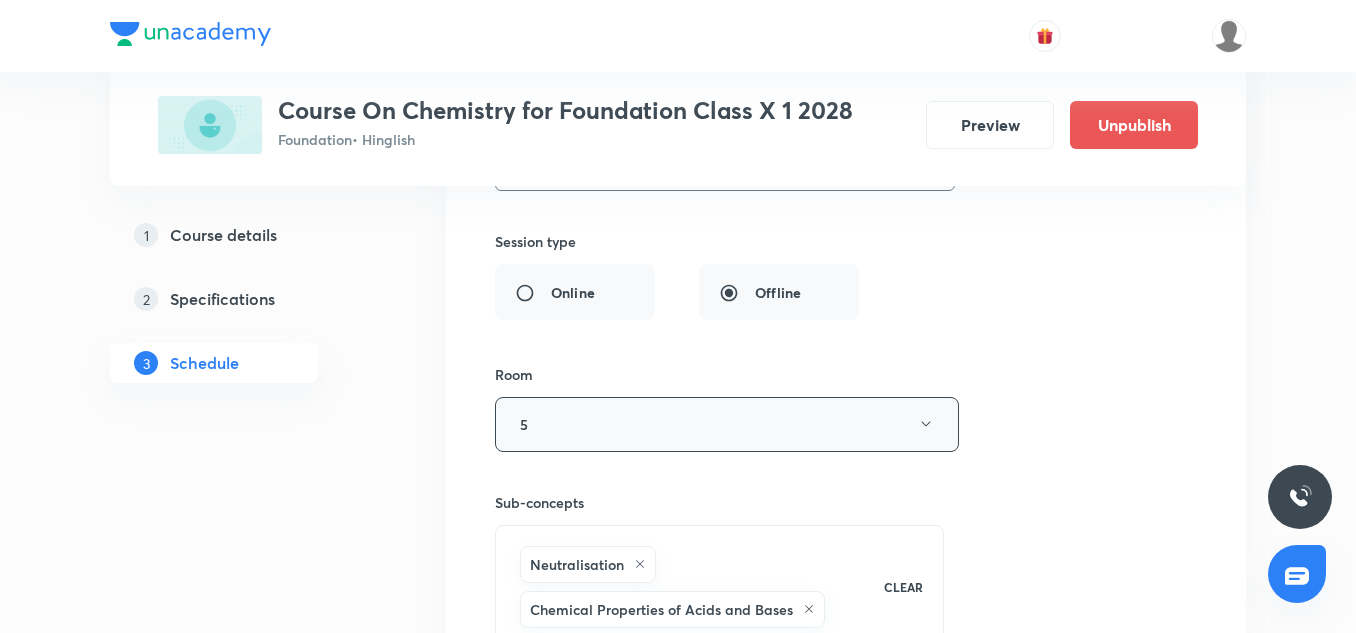 scroll, scrollTop: 3574, scrollLeft: 0, axis: vertical 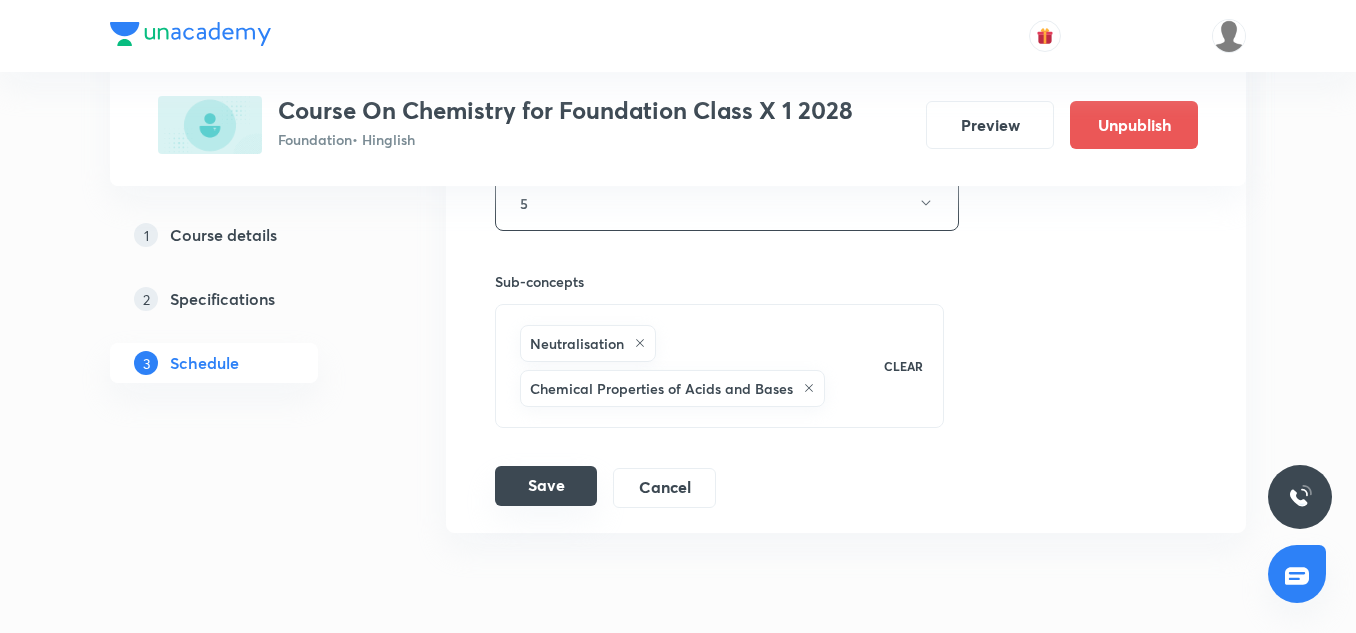 type on "120" 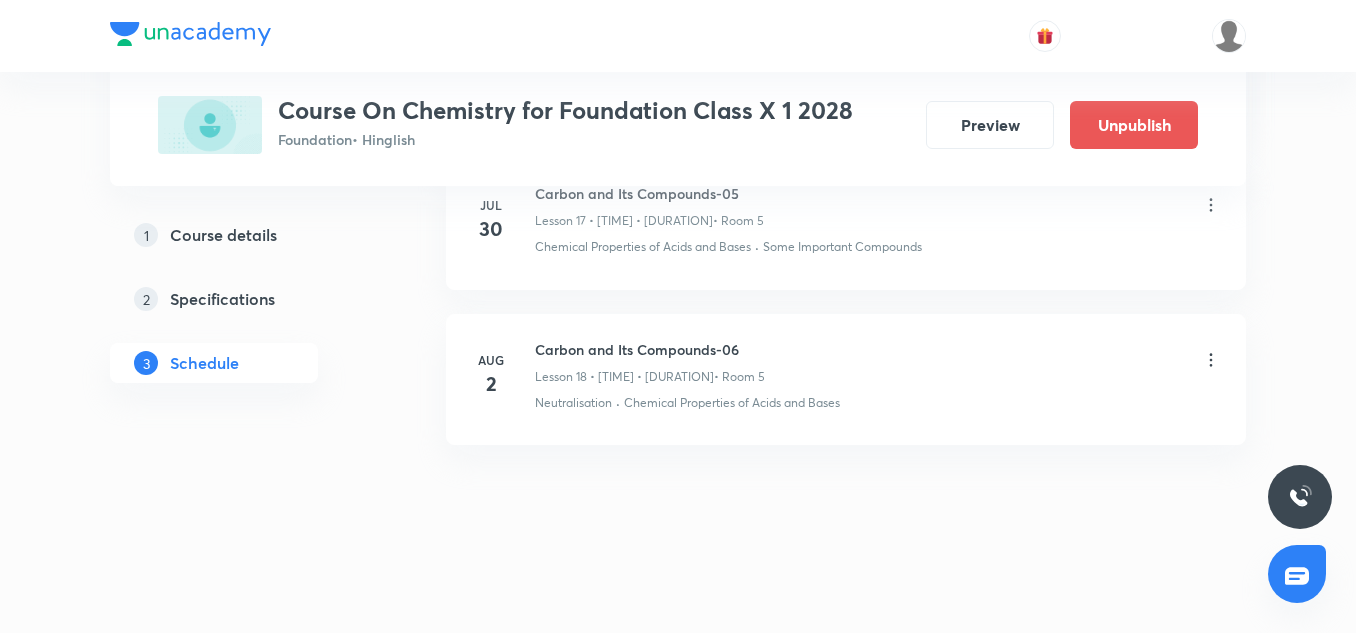 scroll, scrollTop: 2866, scrollLeft: 0, axis: vertical 